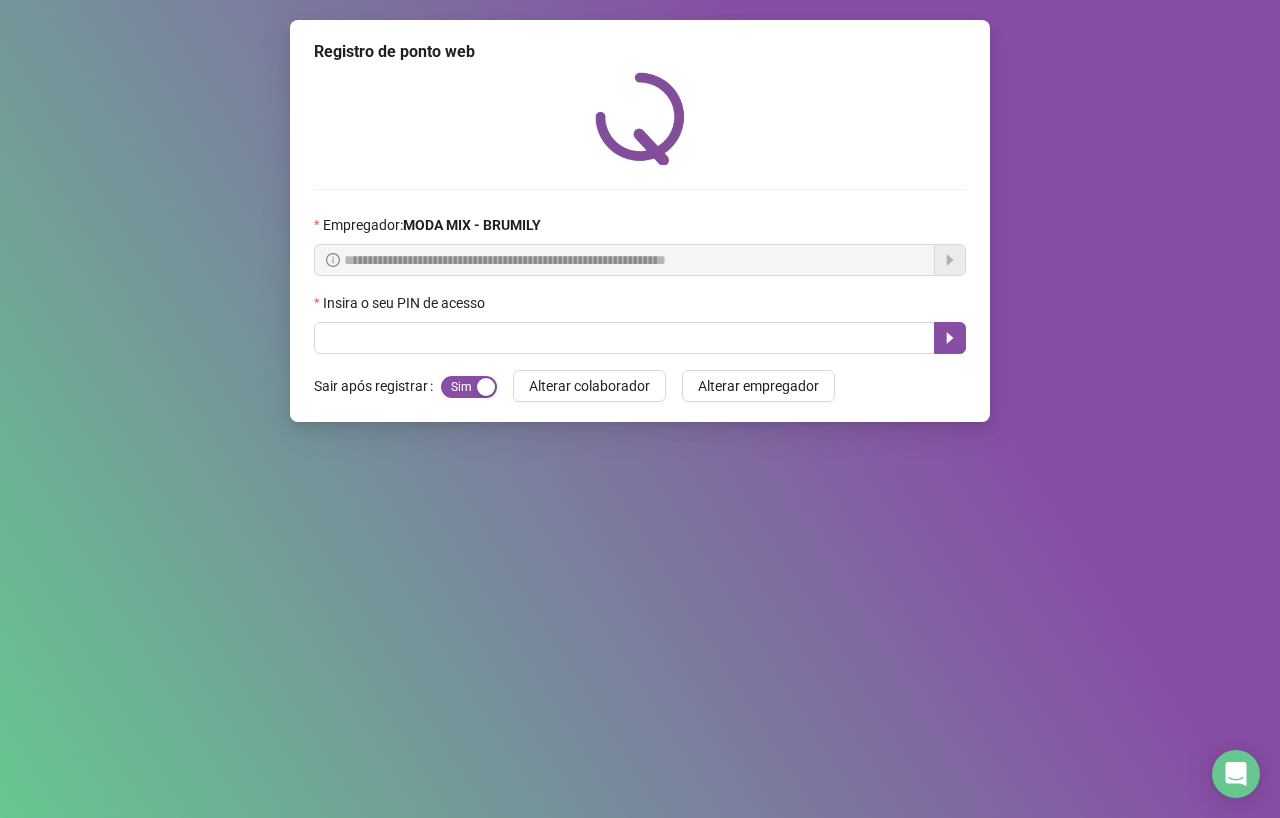 scroll, scrollTop: 0, scrollLeft: 0, axis: both 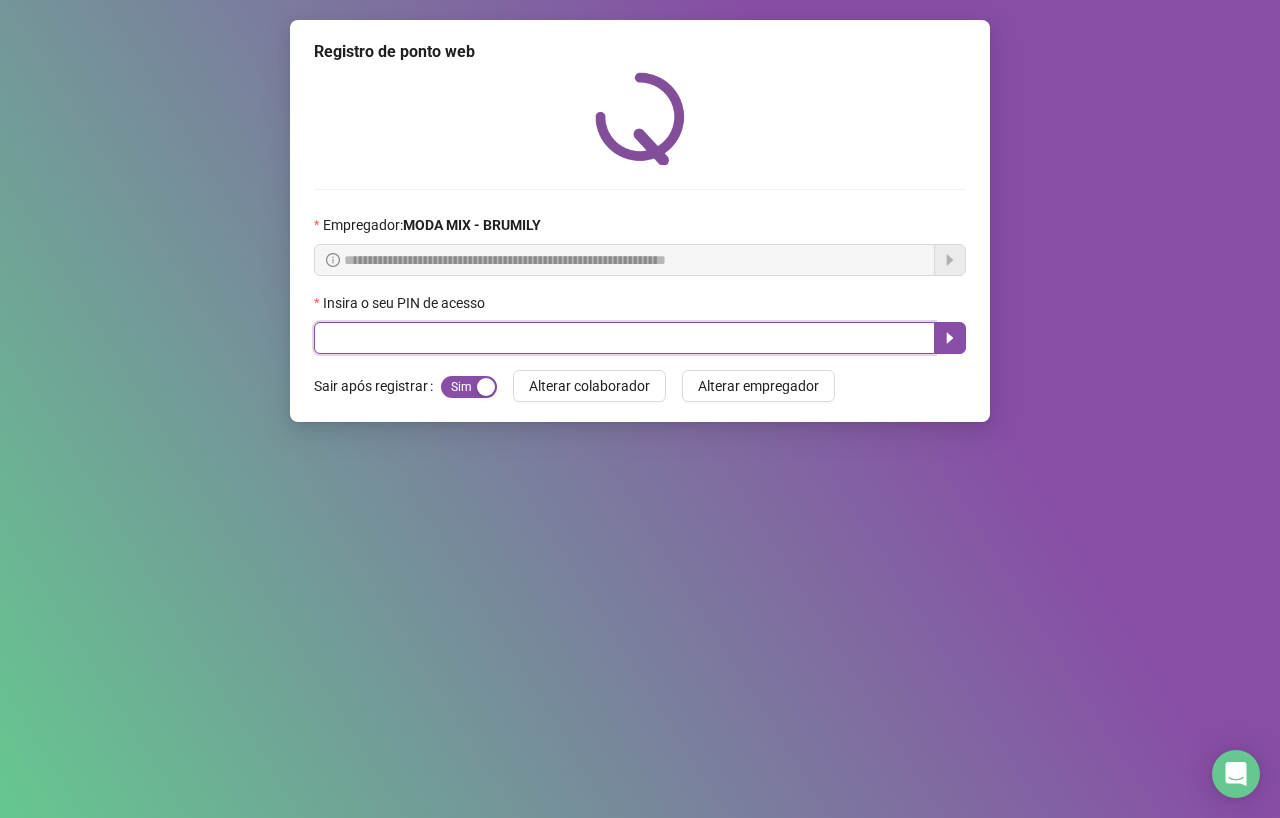 click at bounding box center [624, 338] 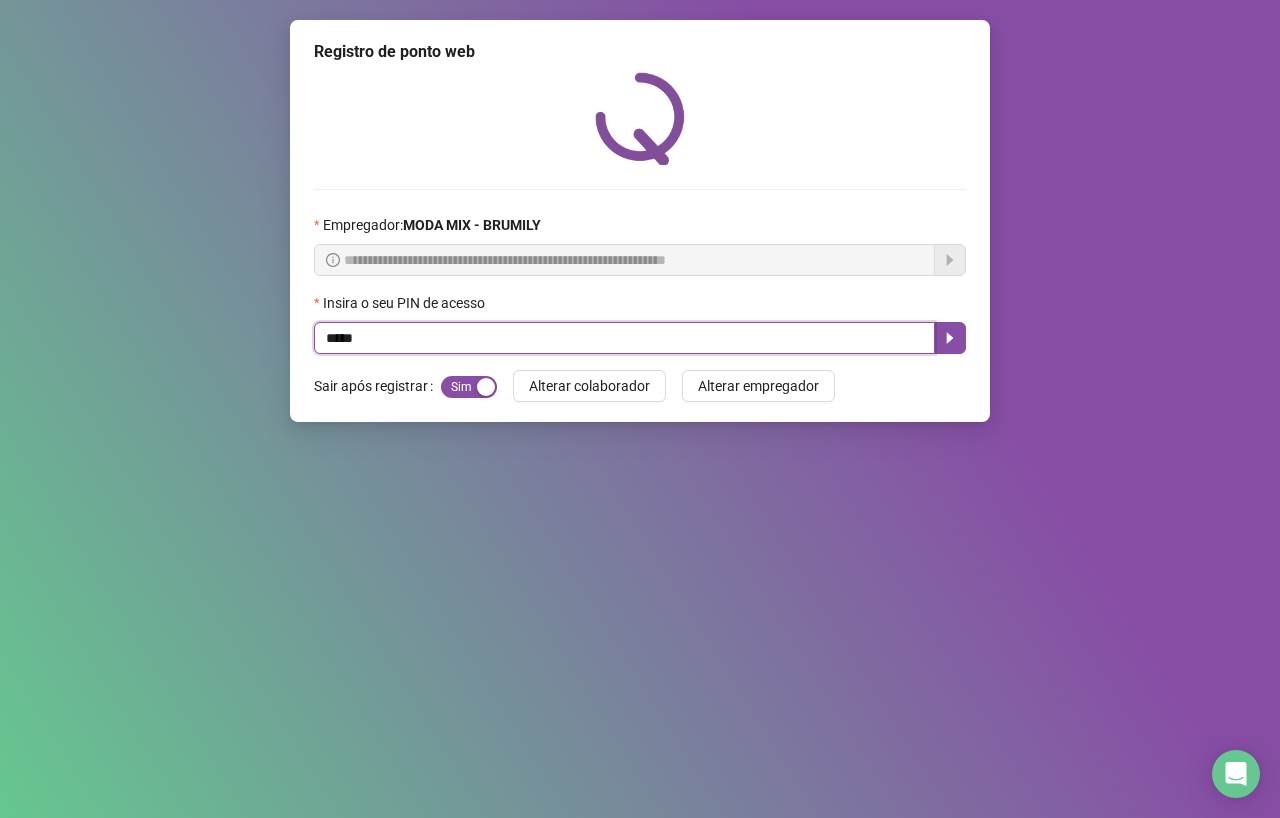 type on "*****" 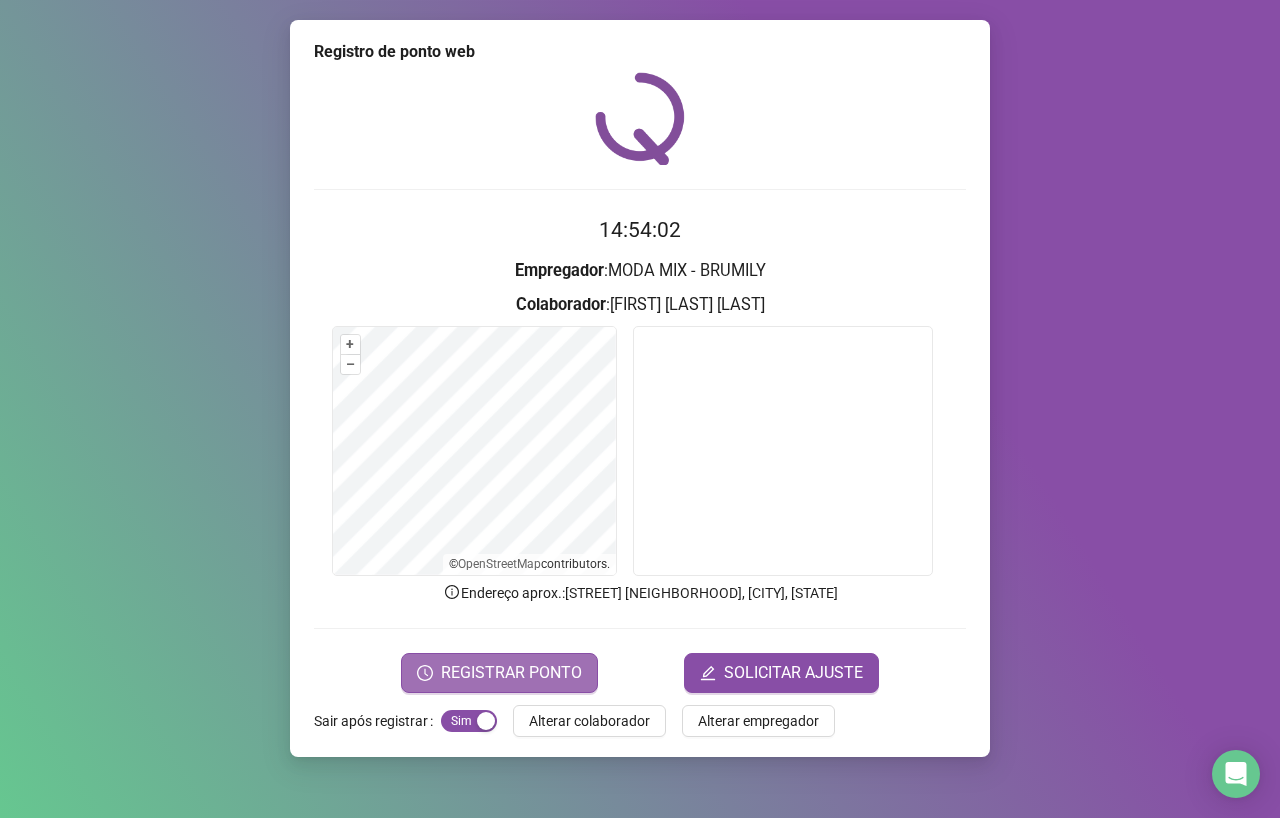 click on "REGISTRAR PONTO" at bounding box center (499, 673) 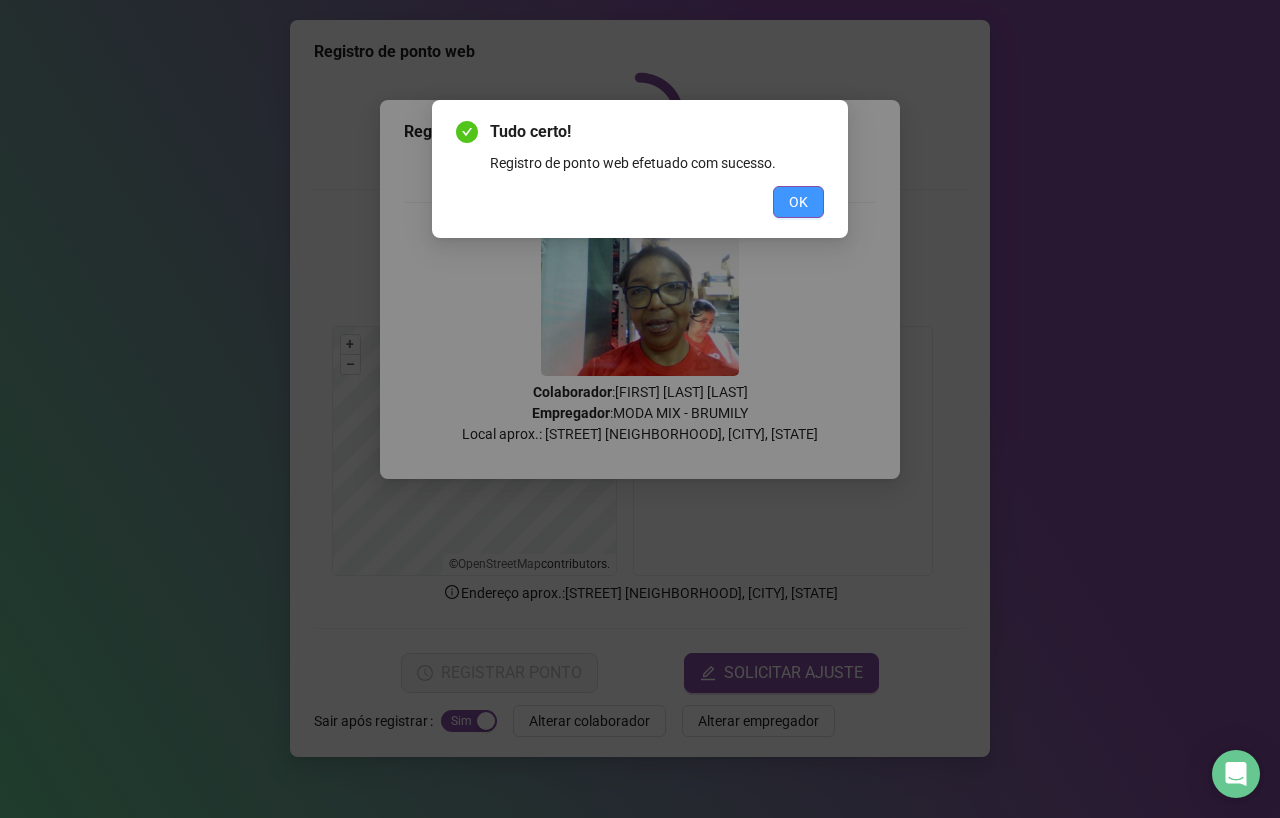 click on "OK" at bounding box center (798, 202) 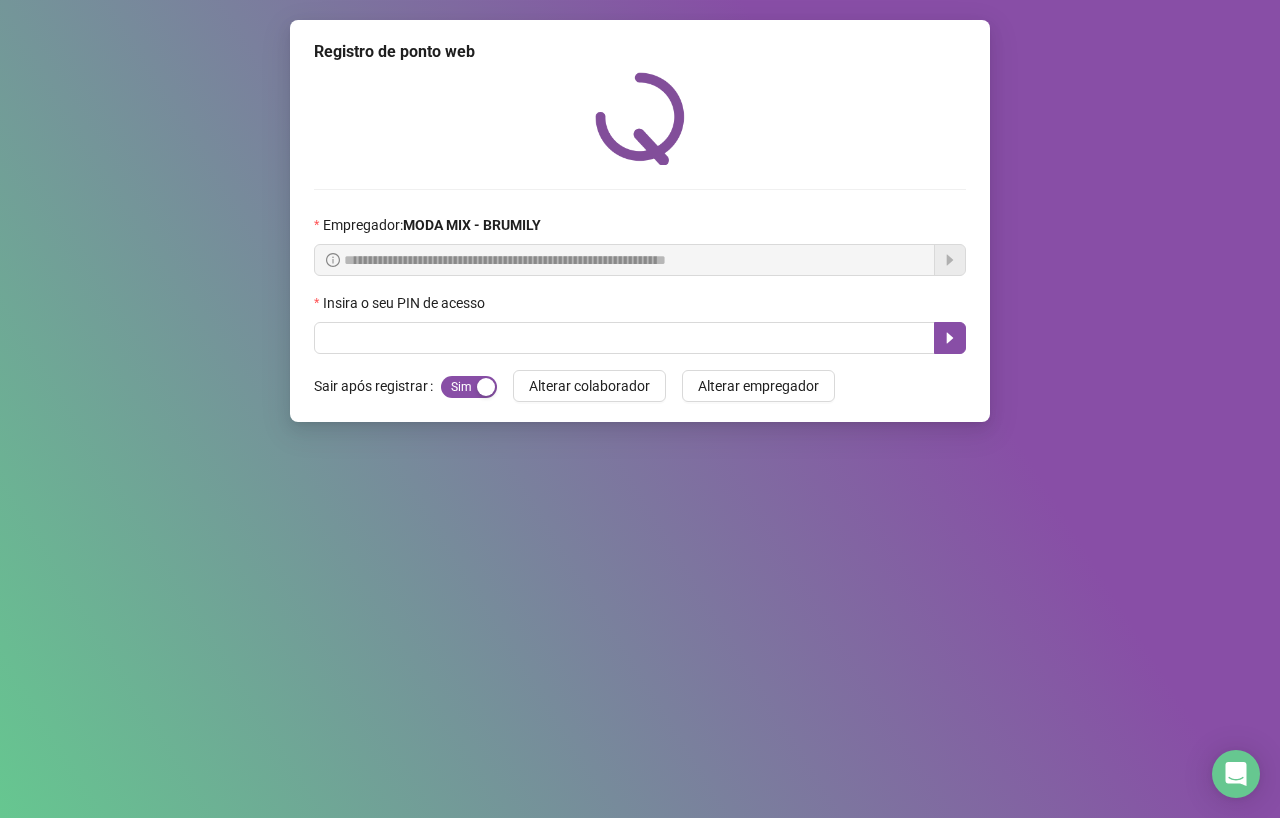 click on "**********" at bounding box center [640, 221] 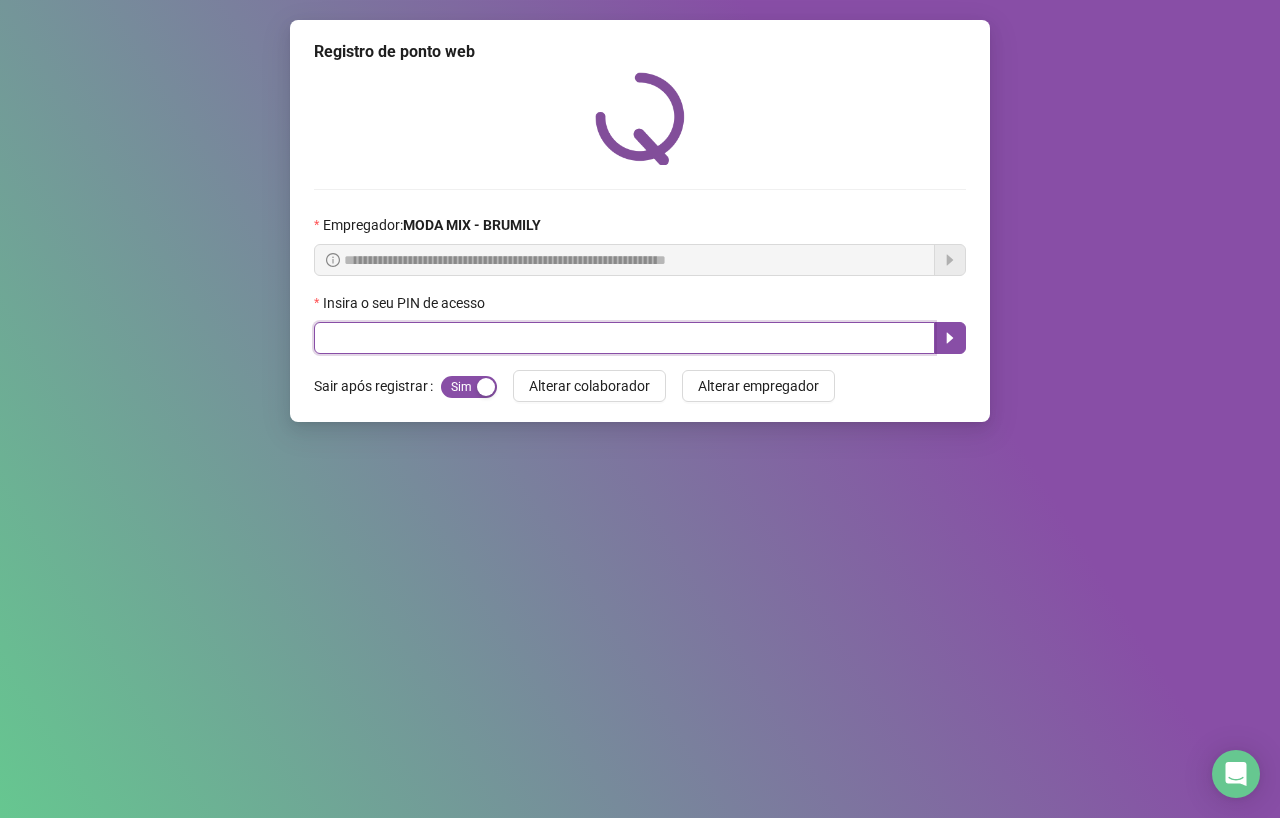drag, startPoint x: 317, startPoint y: 341, endPoint x: 292, endPoint y: 348, distance: 25.96151 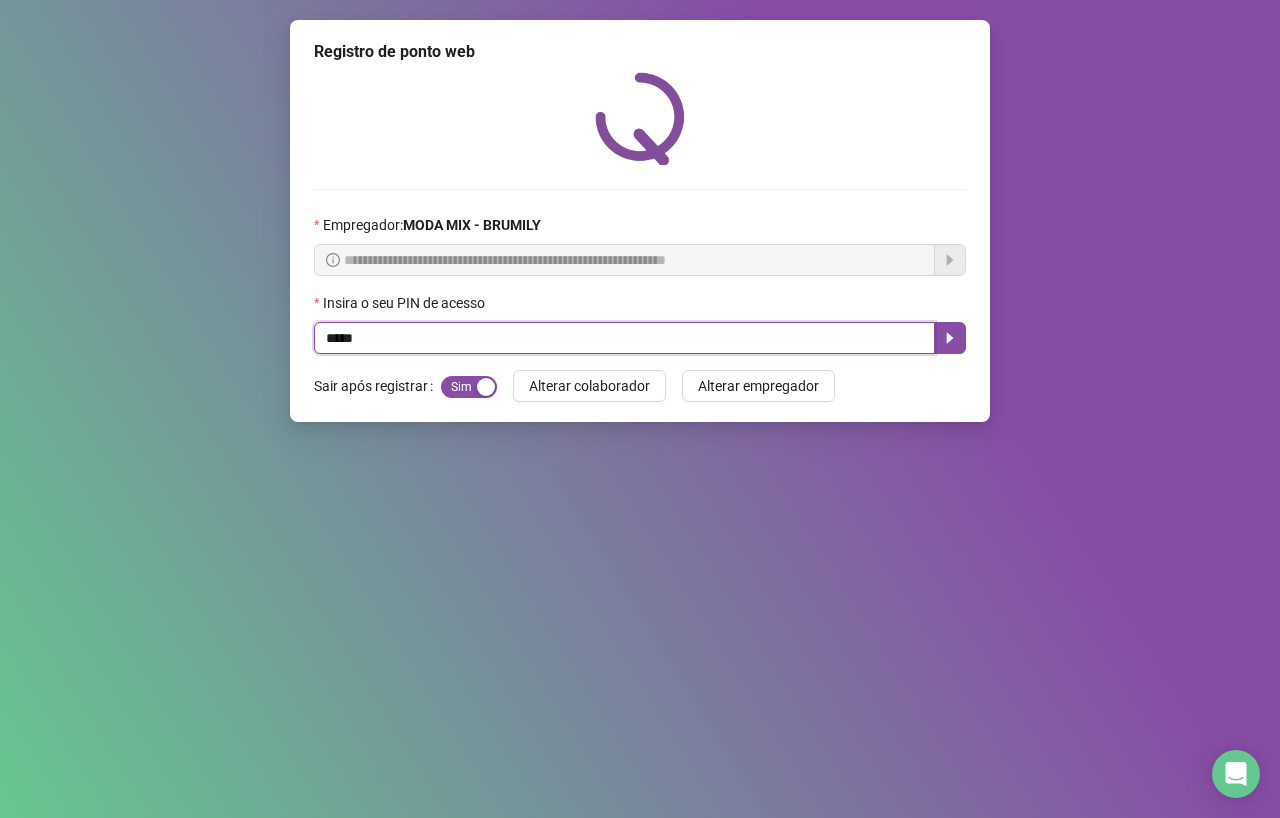 type on "*****" 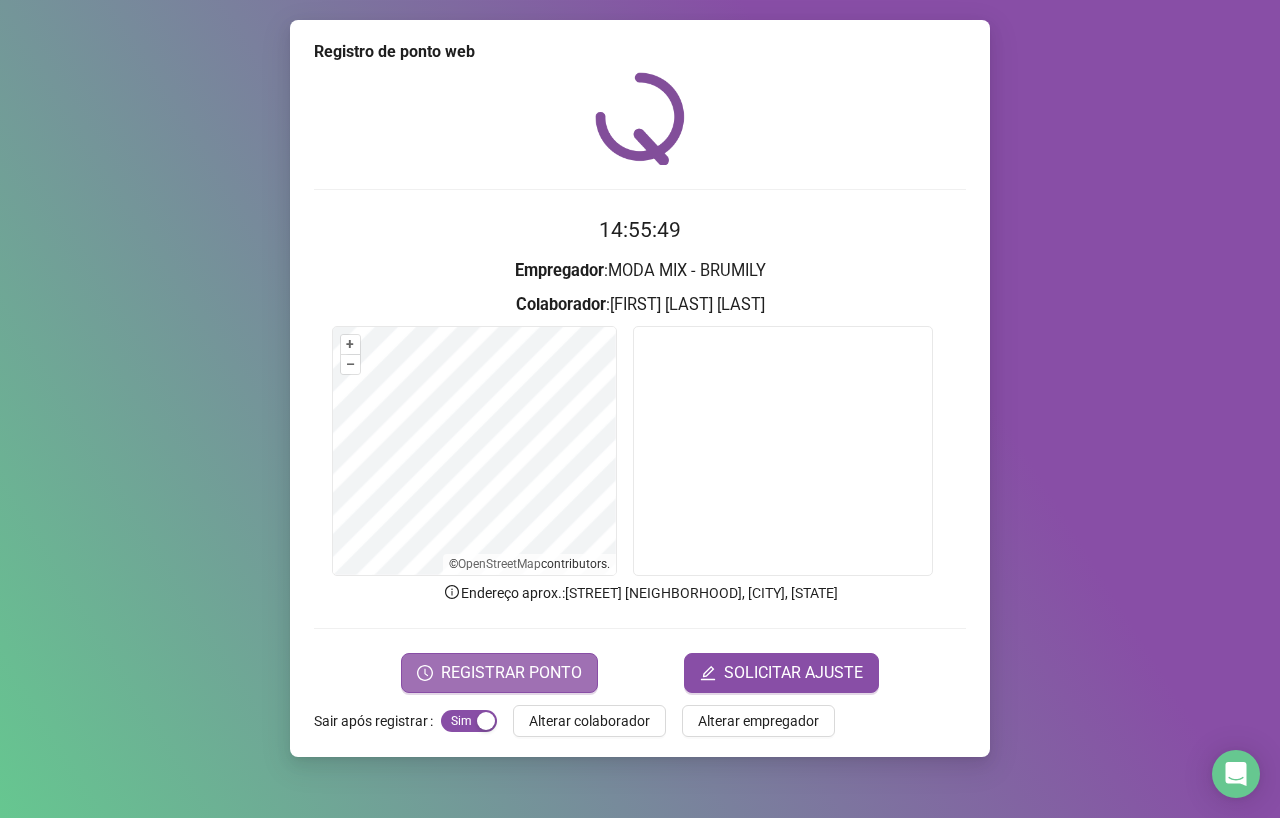 click on "REGISTRAR PONTO" at bounding box center [511, 673] 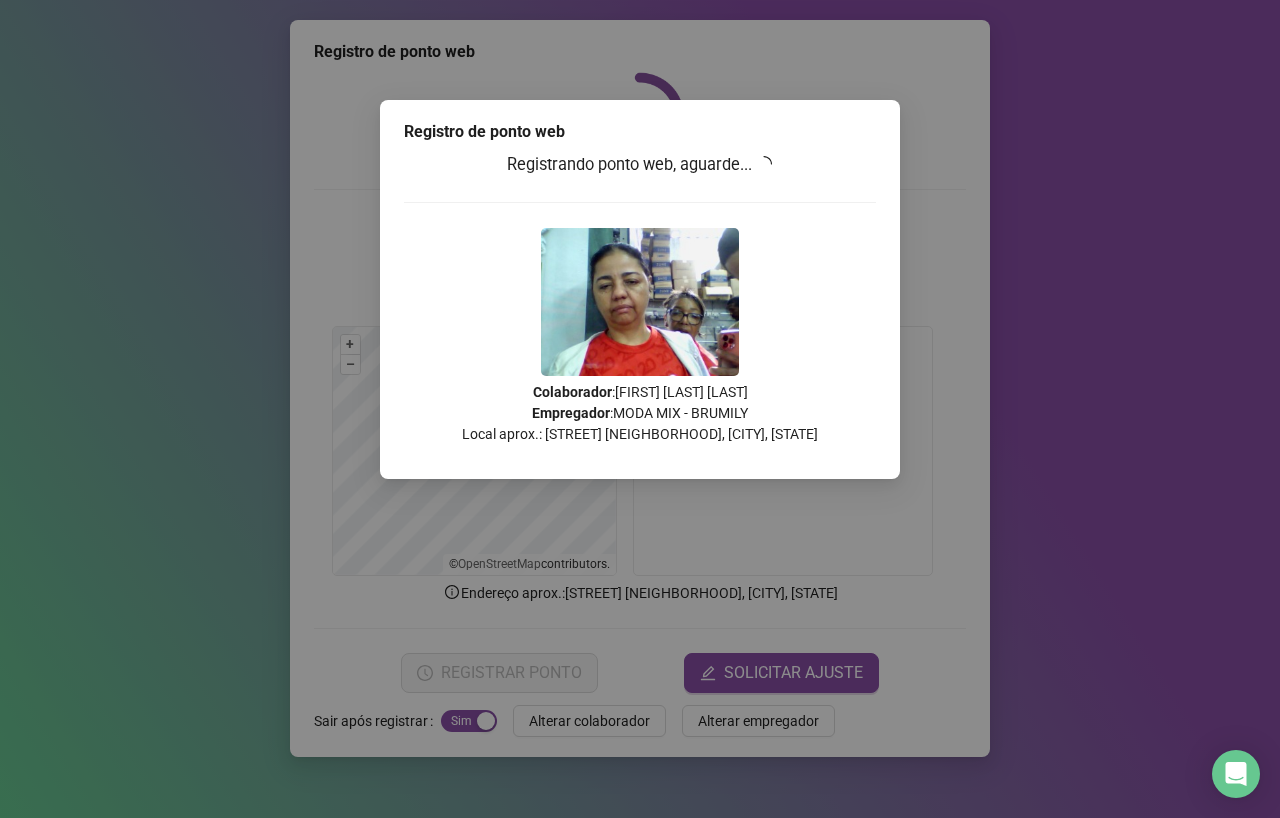 click on "Registro de ponto web Registrando ponto web, aguarde...   Colaborador :  [FIRST] [LAST] [LAST]  Empregador :  MODA MIX - BRUMILY Local aprox.: [STREET] [NEIGHBORHOOD], [CITY], [STATE]" at bounding box center [640, 409] 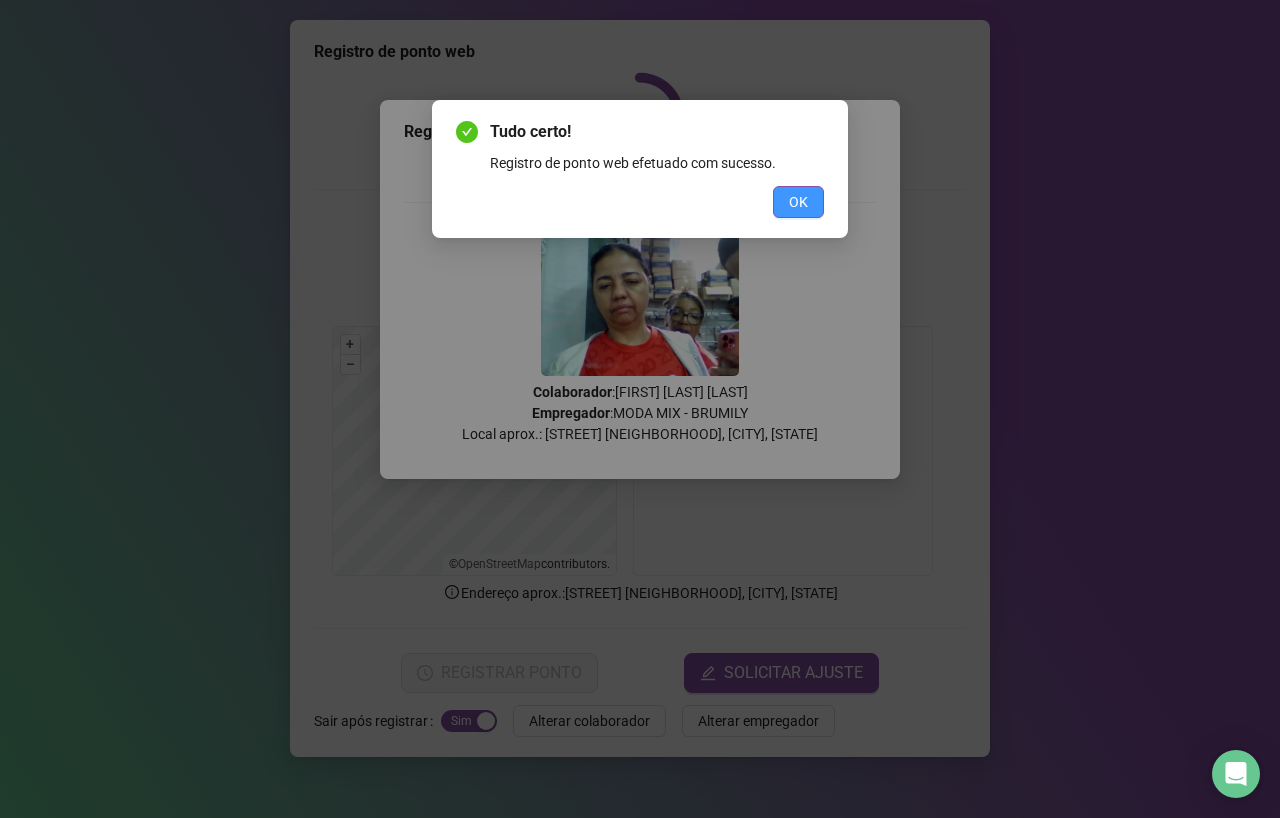 click on "OK" at bounding box center (798, 202) 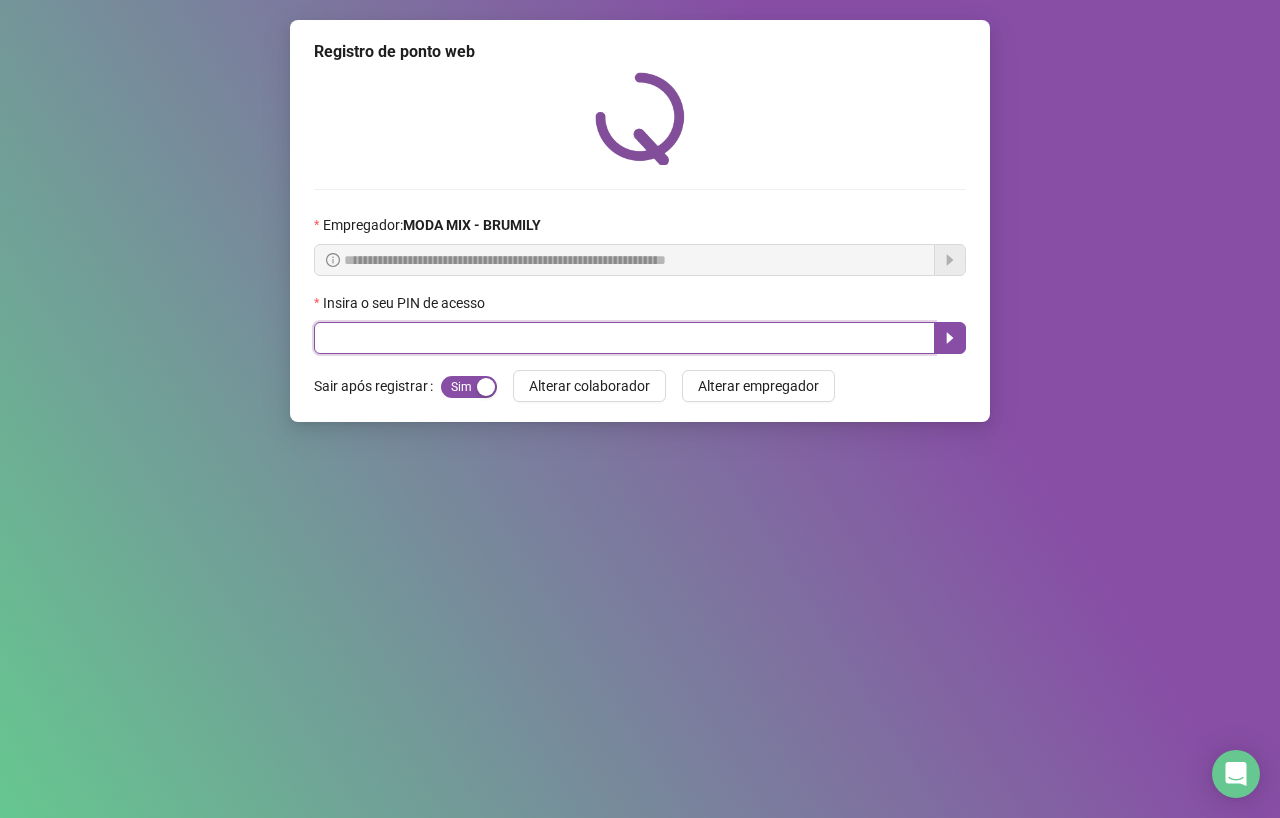 click at bounding box center [624, 338] 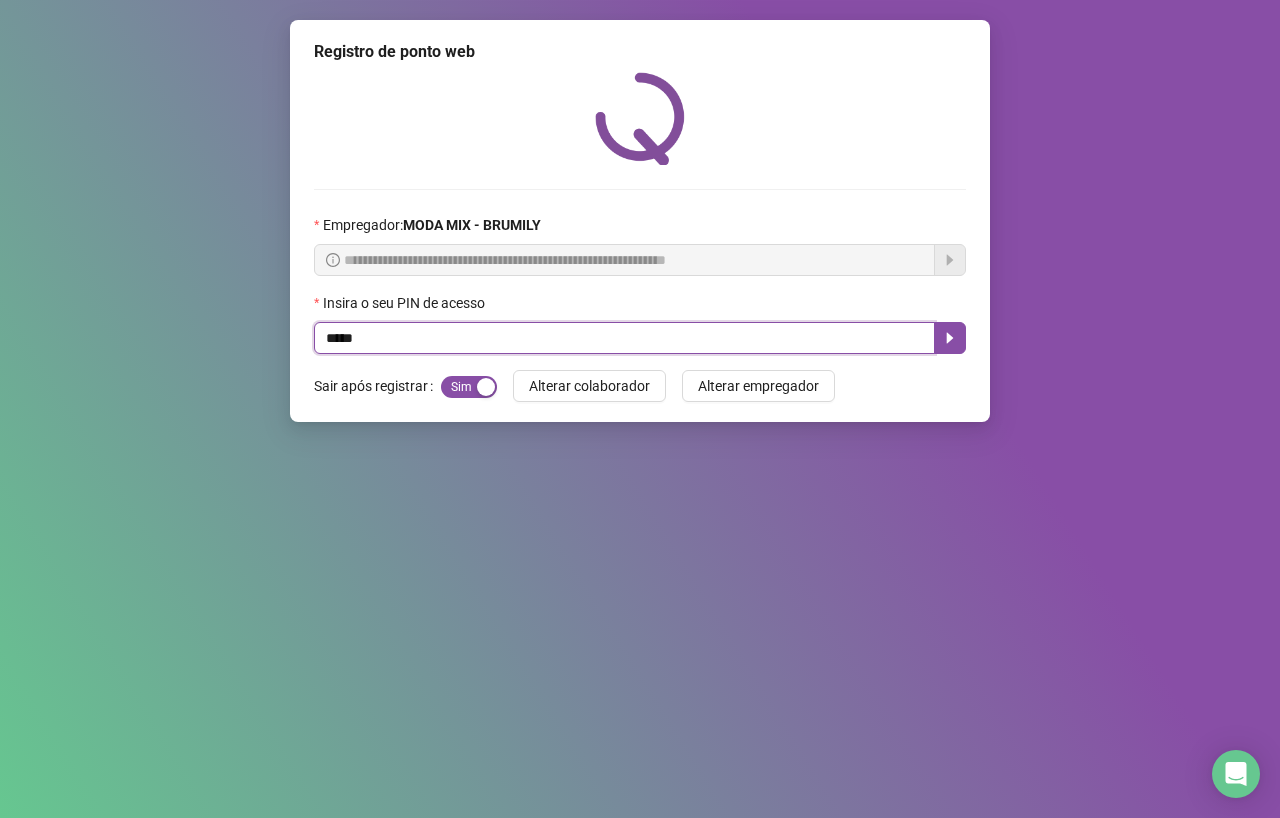 type on "*****" 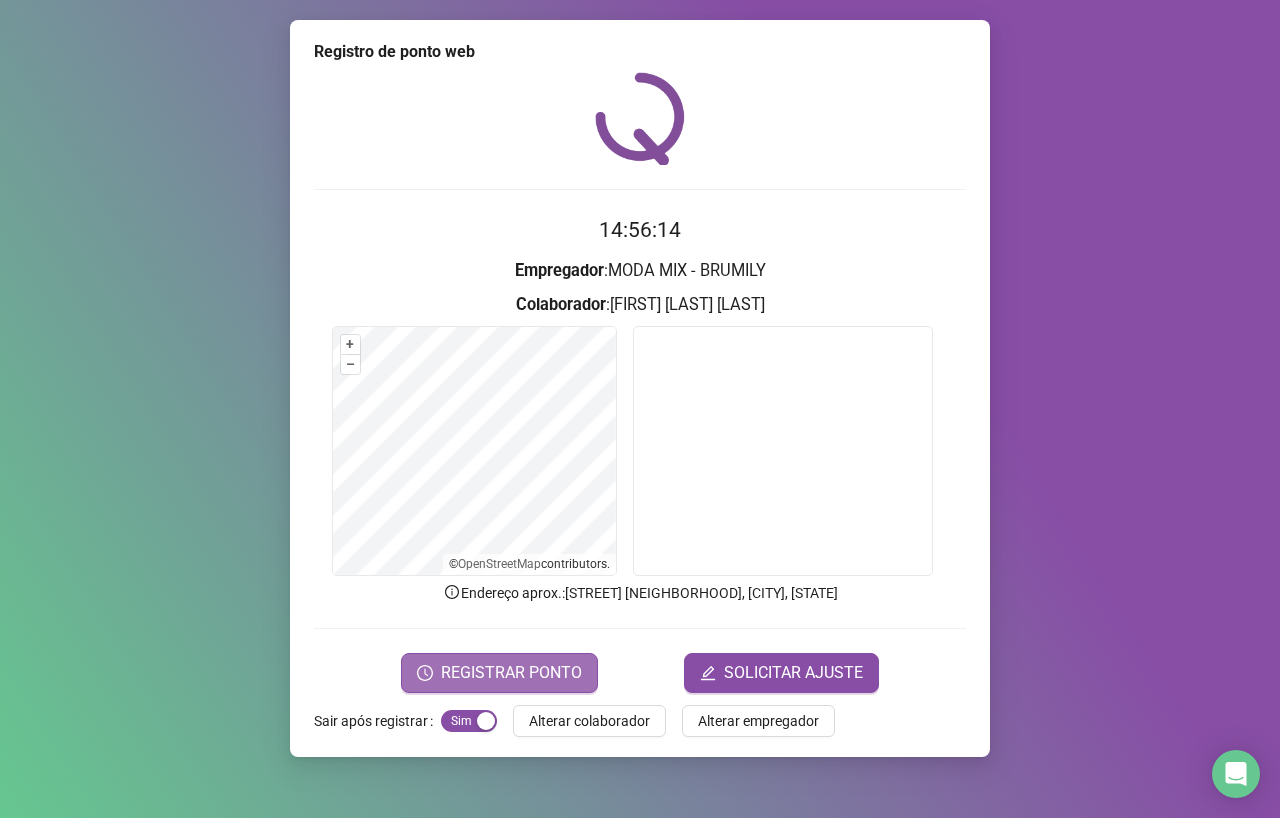 click on "REGISTRAR PONTO" at bounding box center (511, 673) 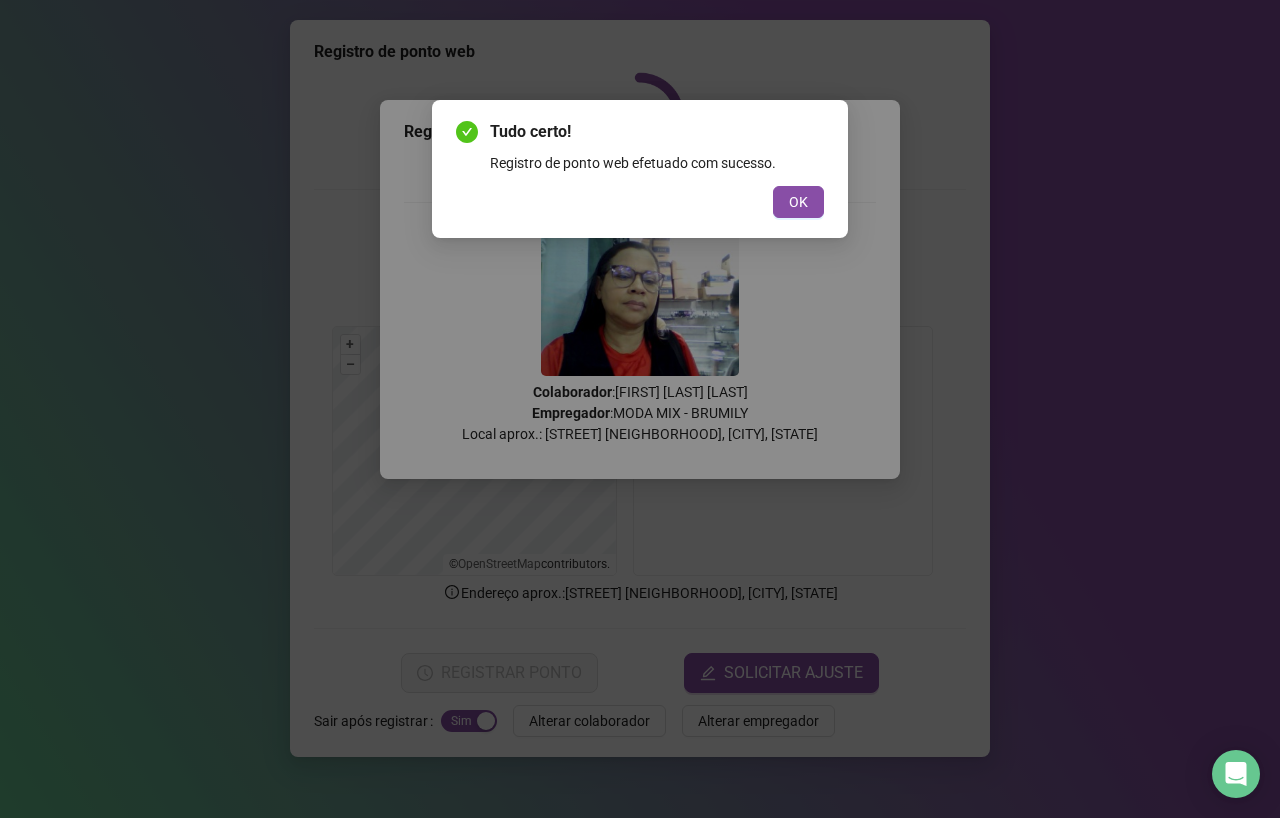 drag, startPoint x: 798, startPoint y: 196, endPoint x: 791, endPoint y: 167, distance: 29.832869 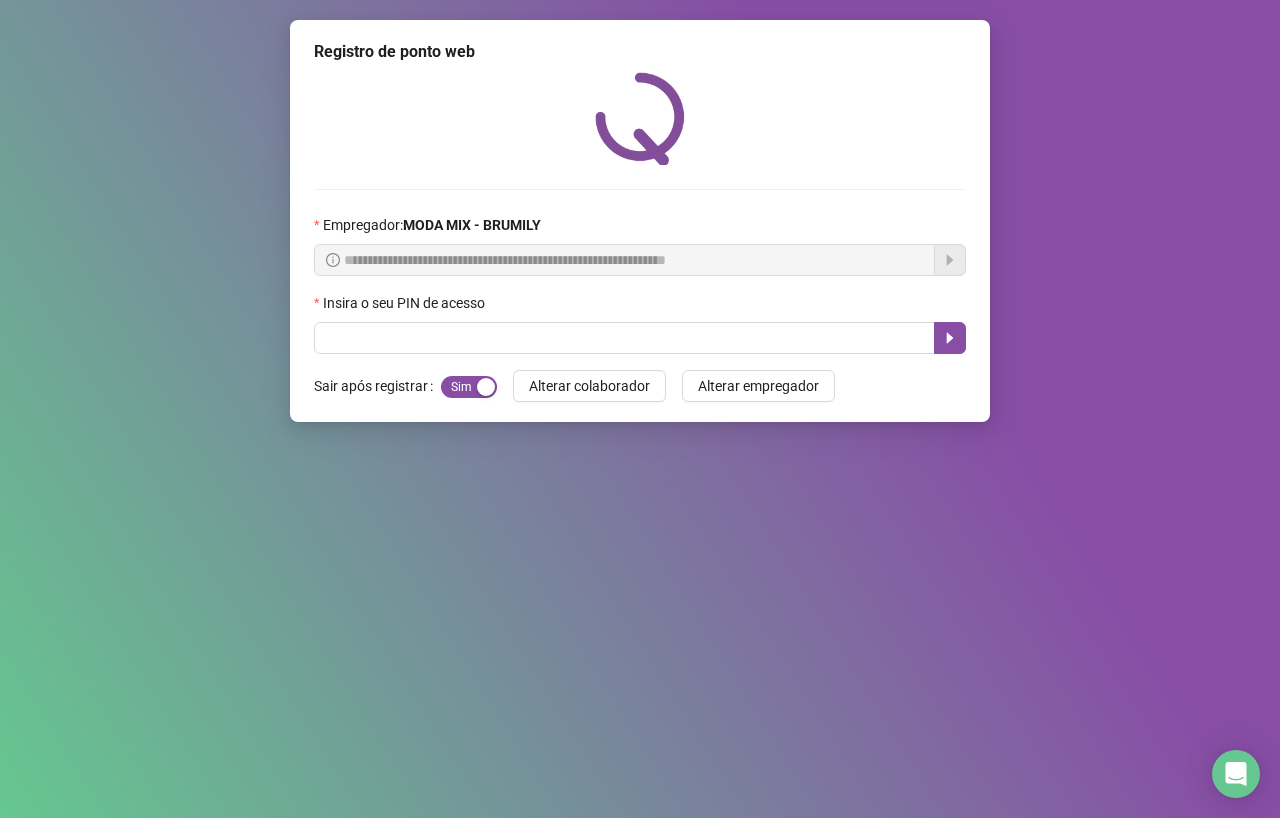 click on "**********" at bounding box center [640, 221] 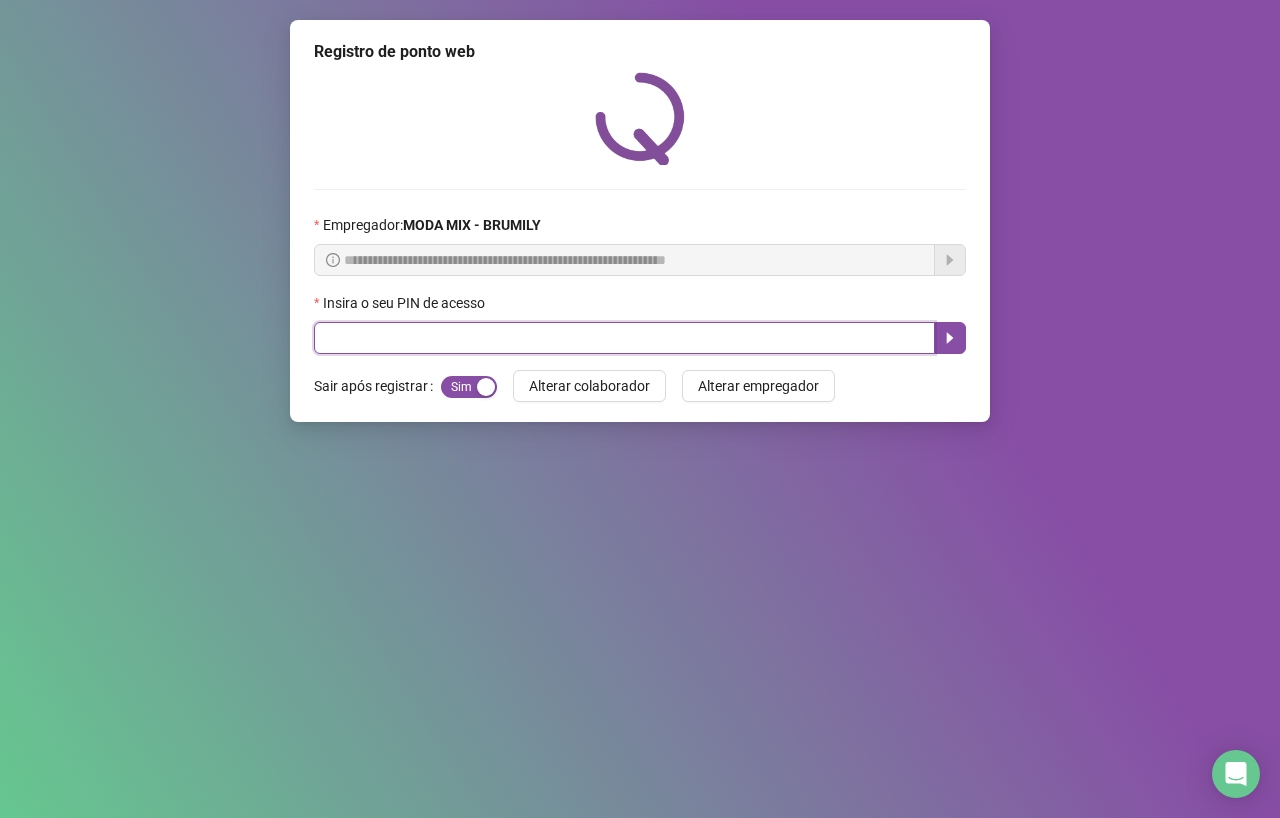 drag, startPoint x: 728, startPoint y: 332, endPoint x: 611, endPoint y: 361, distance: 120.54045 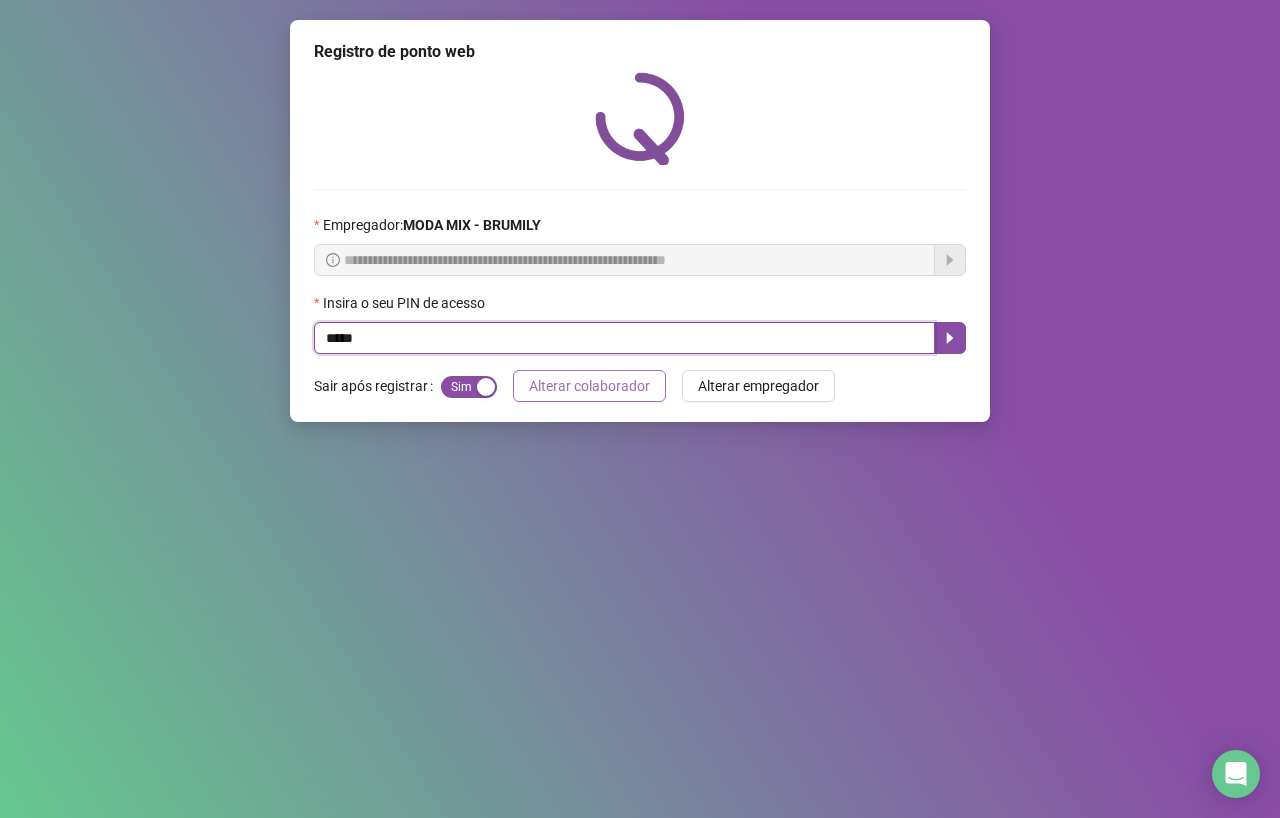 type on "*****" 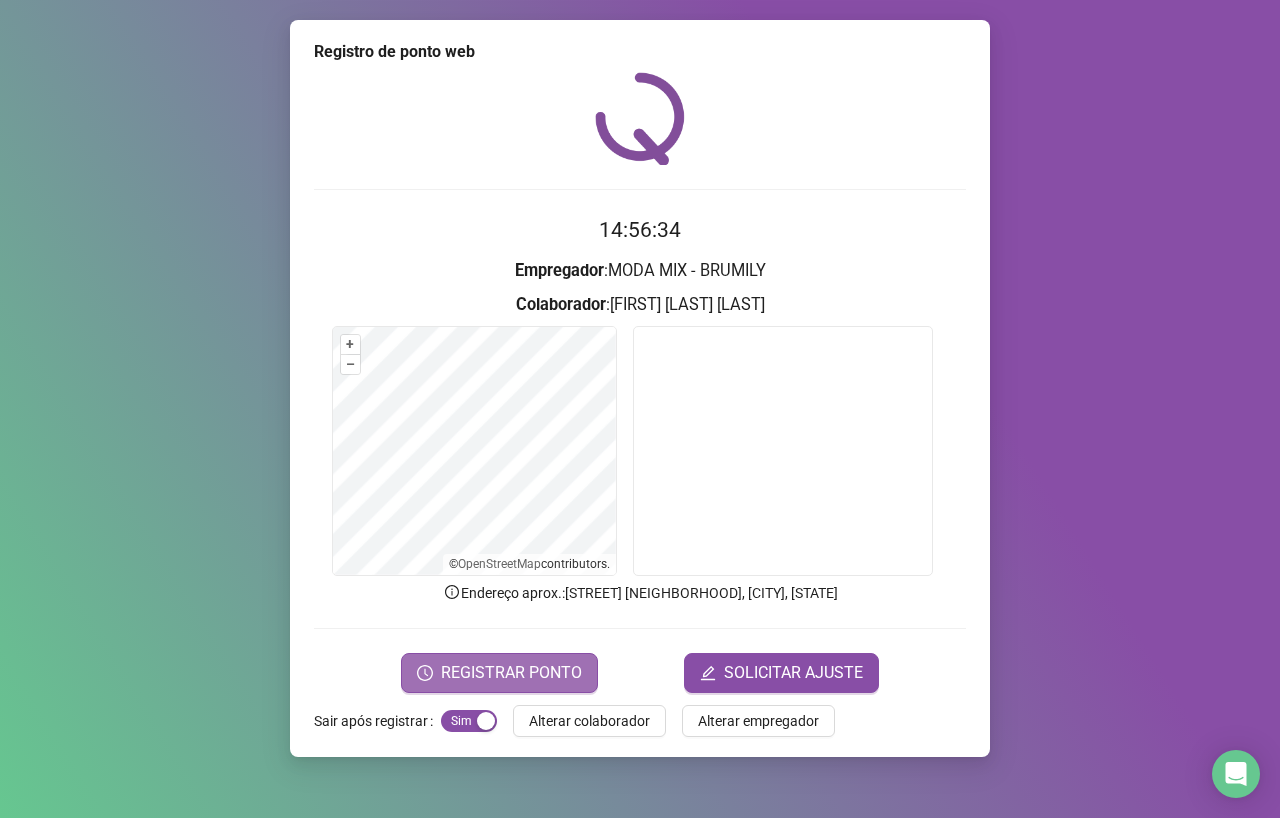 click on "REGISTRAR PONTO" at bounding box center (499, 673) 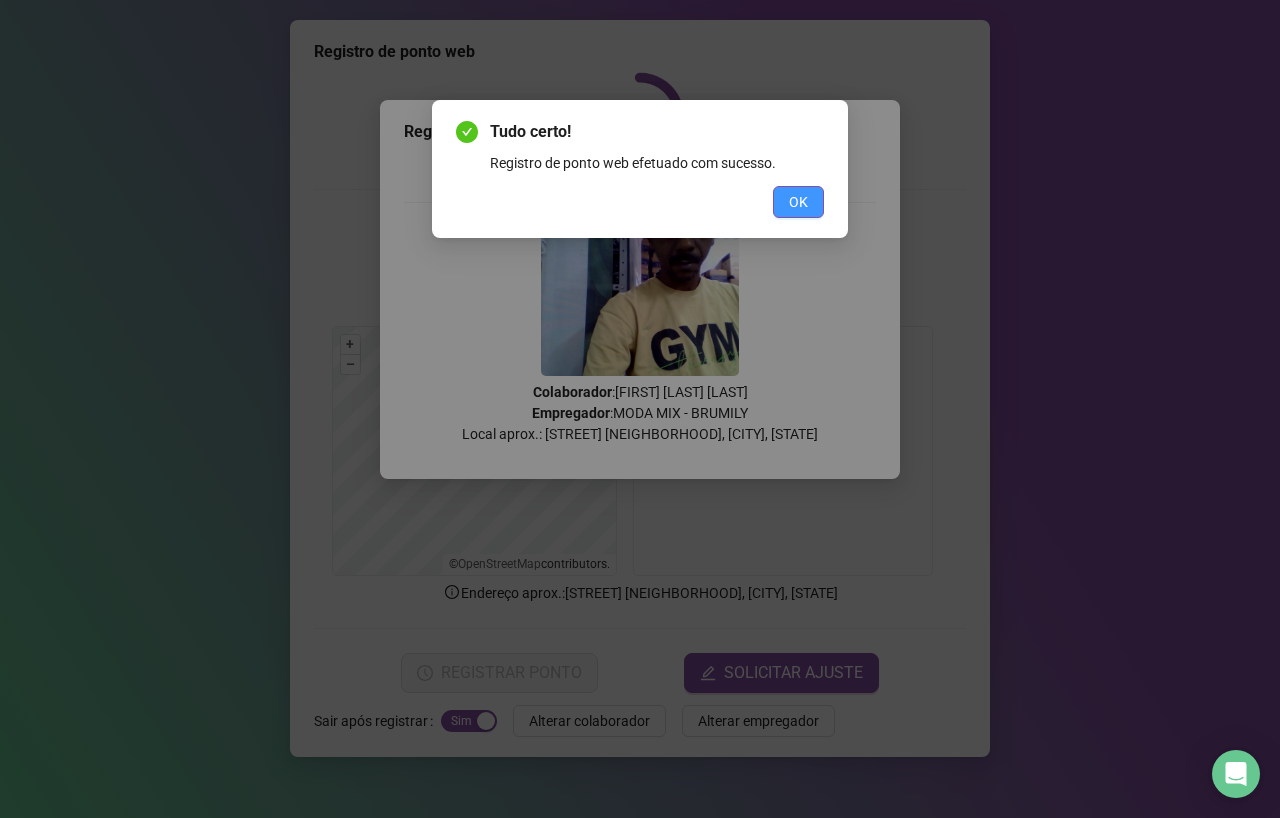 drag, startPoint x: 783, startPoint y: 192, endPoint x: 816, endPoint y: 206, distance: 35.846897 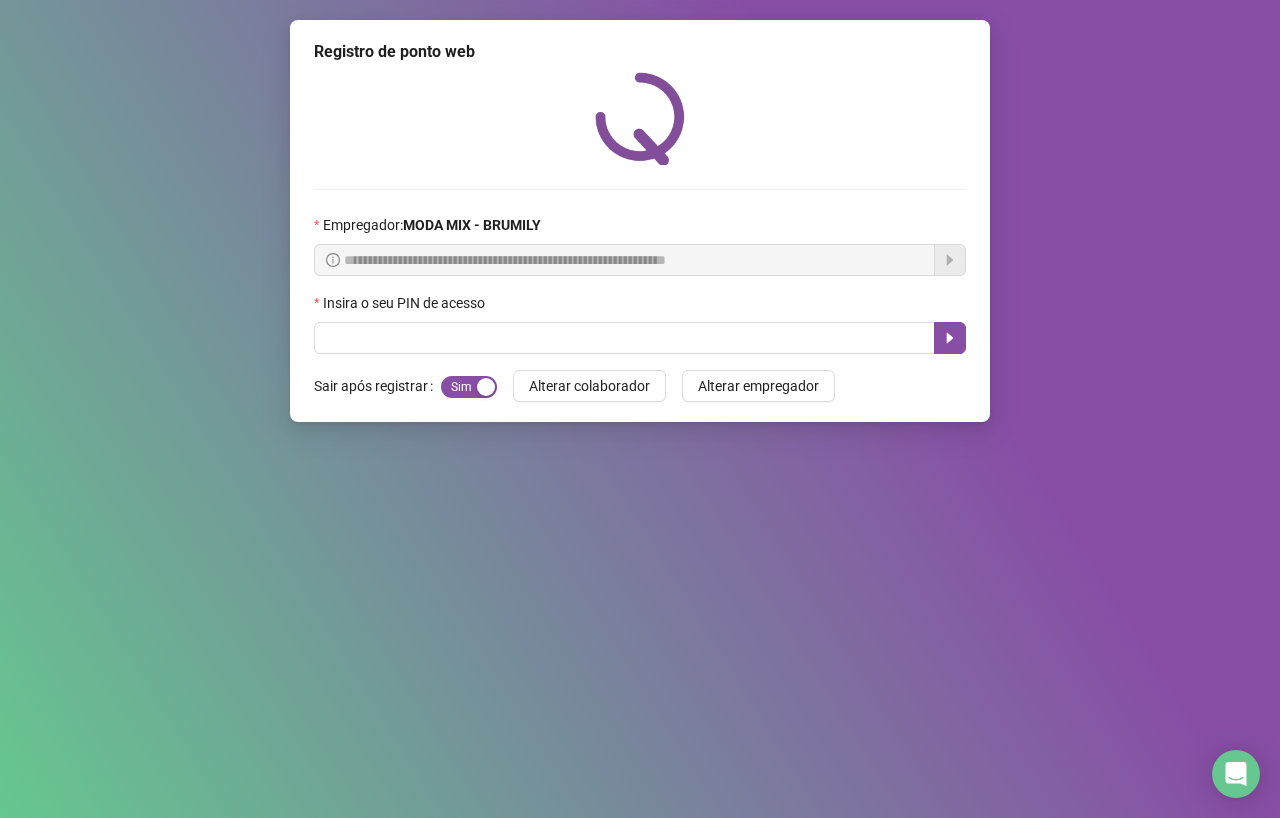 click on "**********" at bounding box center [640, 409] 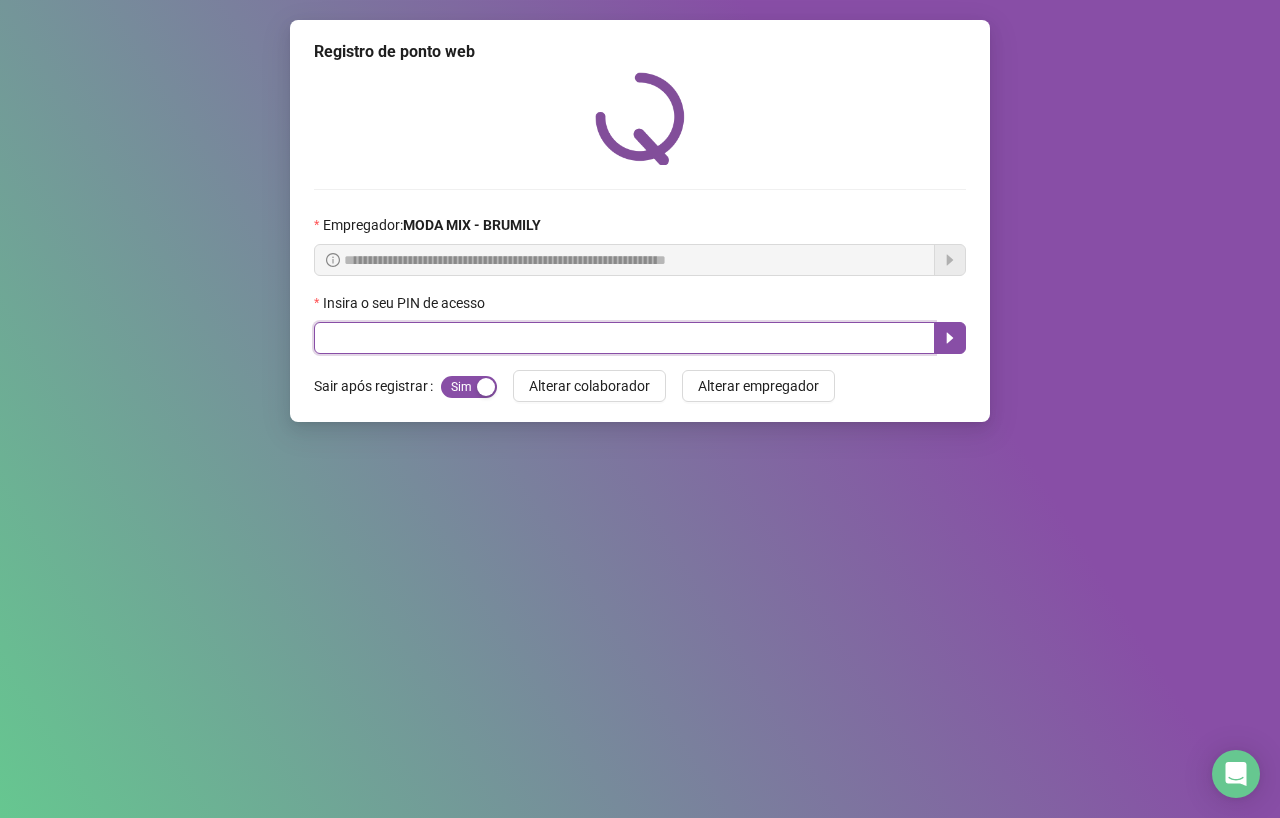 click at bounding box center [624, 338] 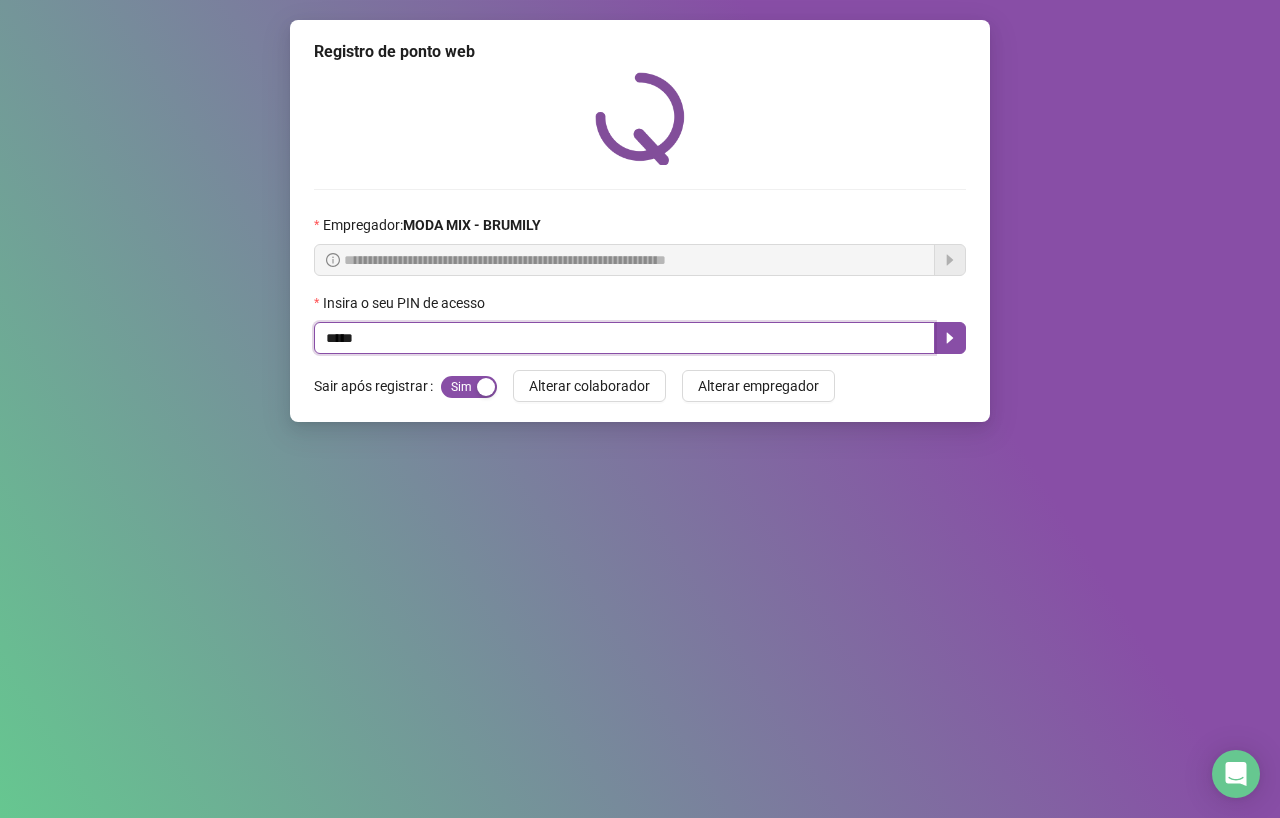type on "*****" 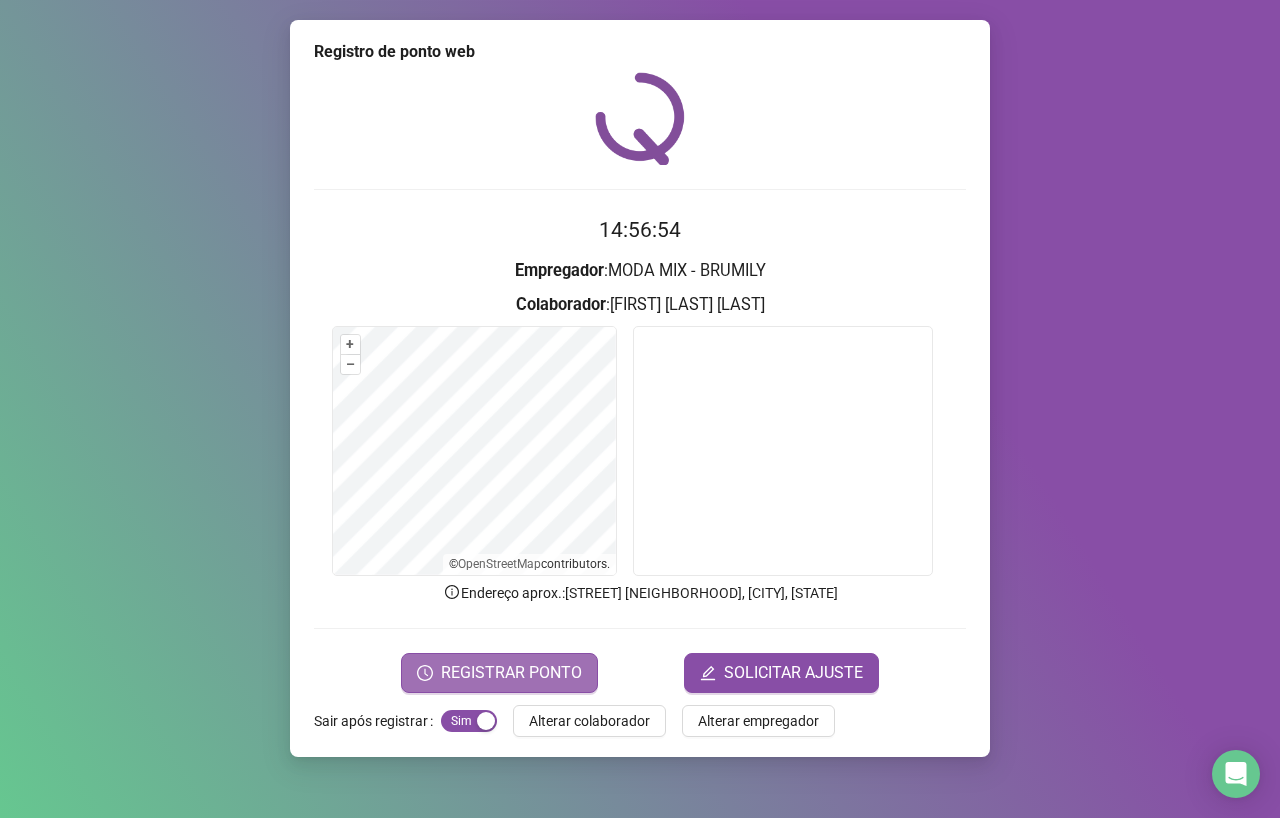 click on "REGISTRAR PONTO" at bounding box center (511, 673) 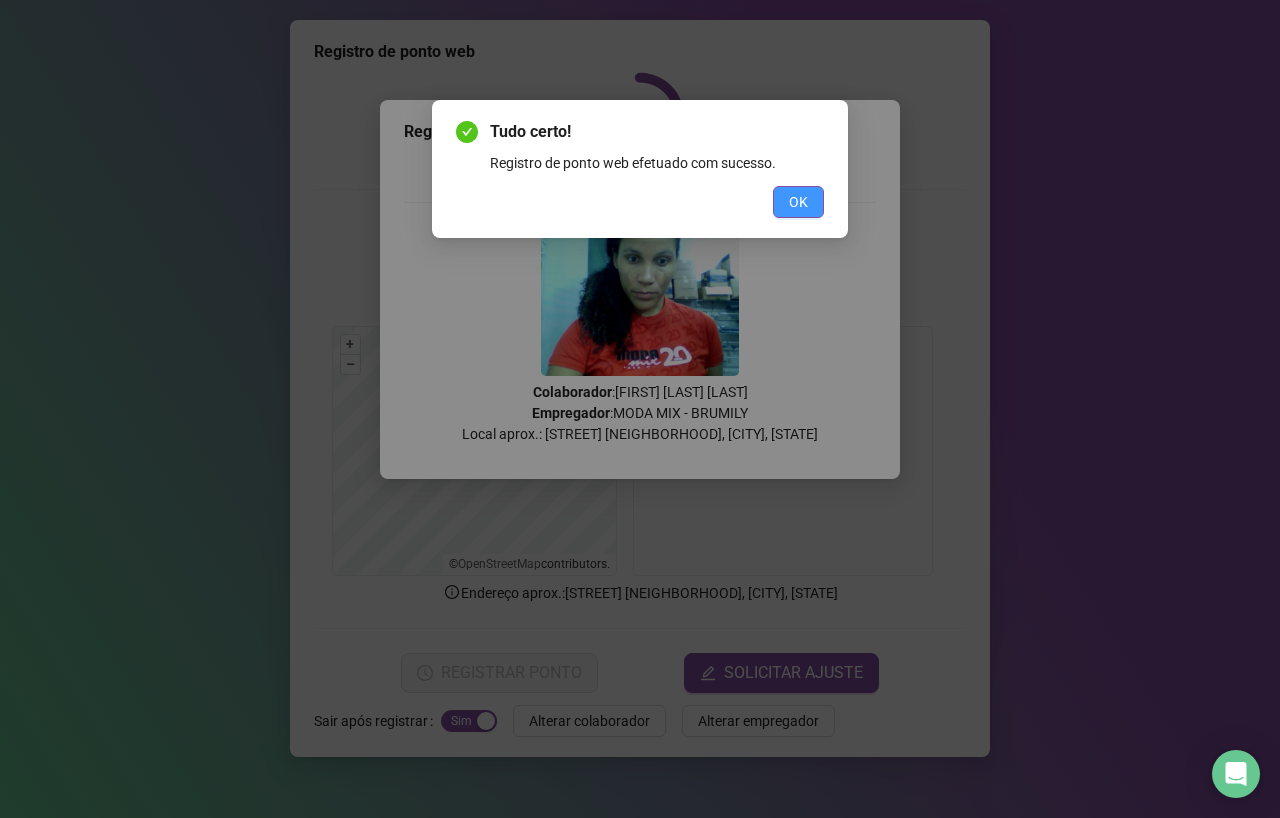 click on "OK" at bounding box center (798, 202) 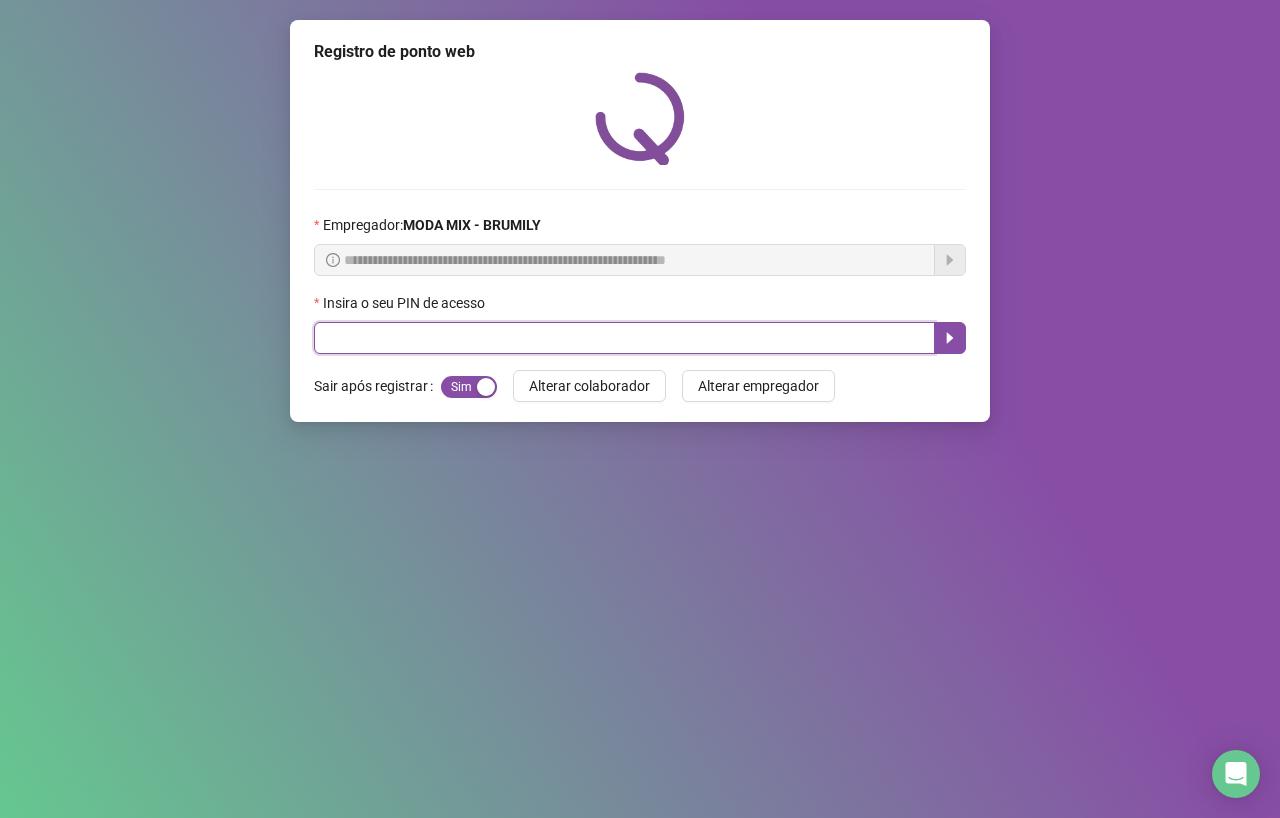 click at bounding box center [624, 338] 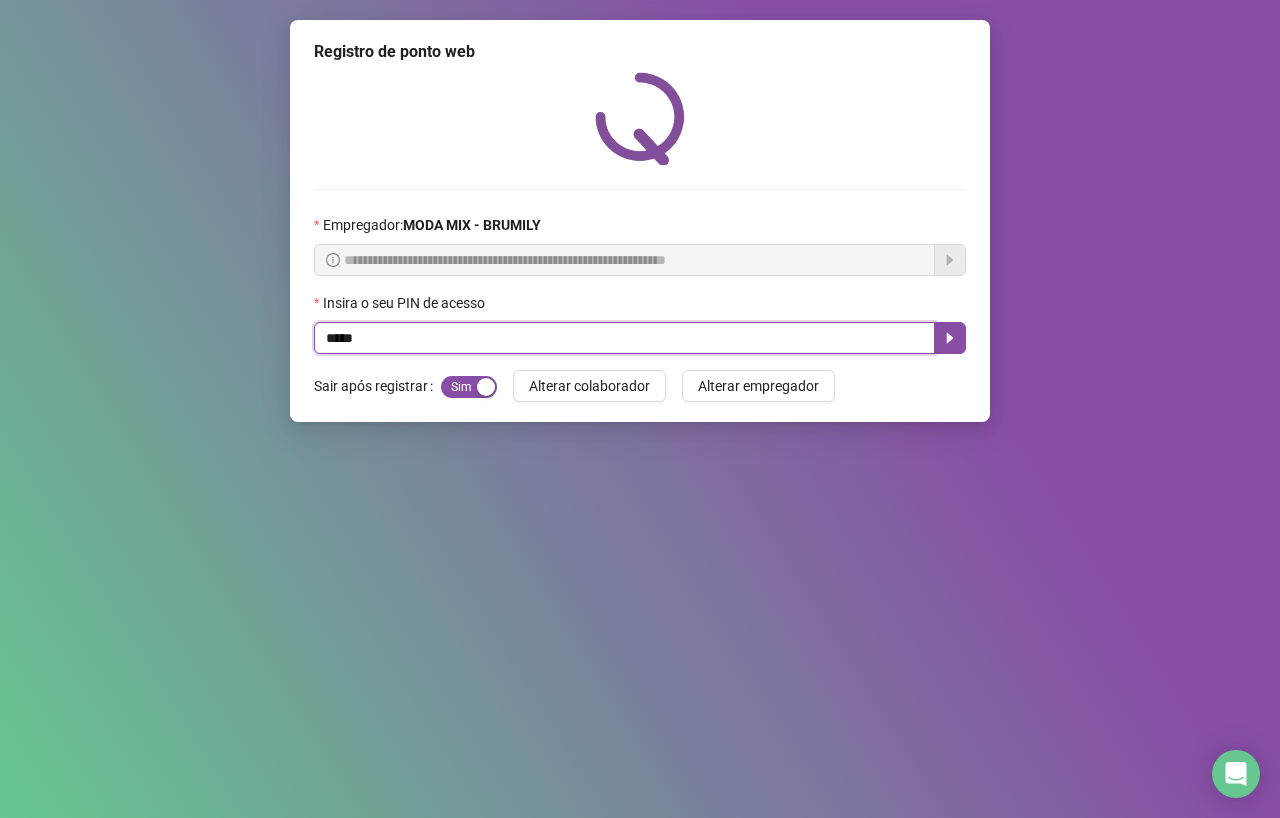 type on "*****" 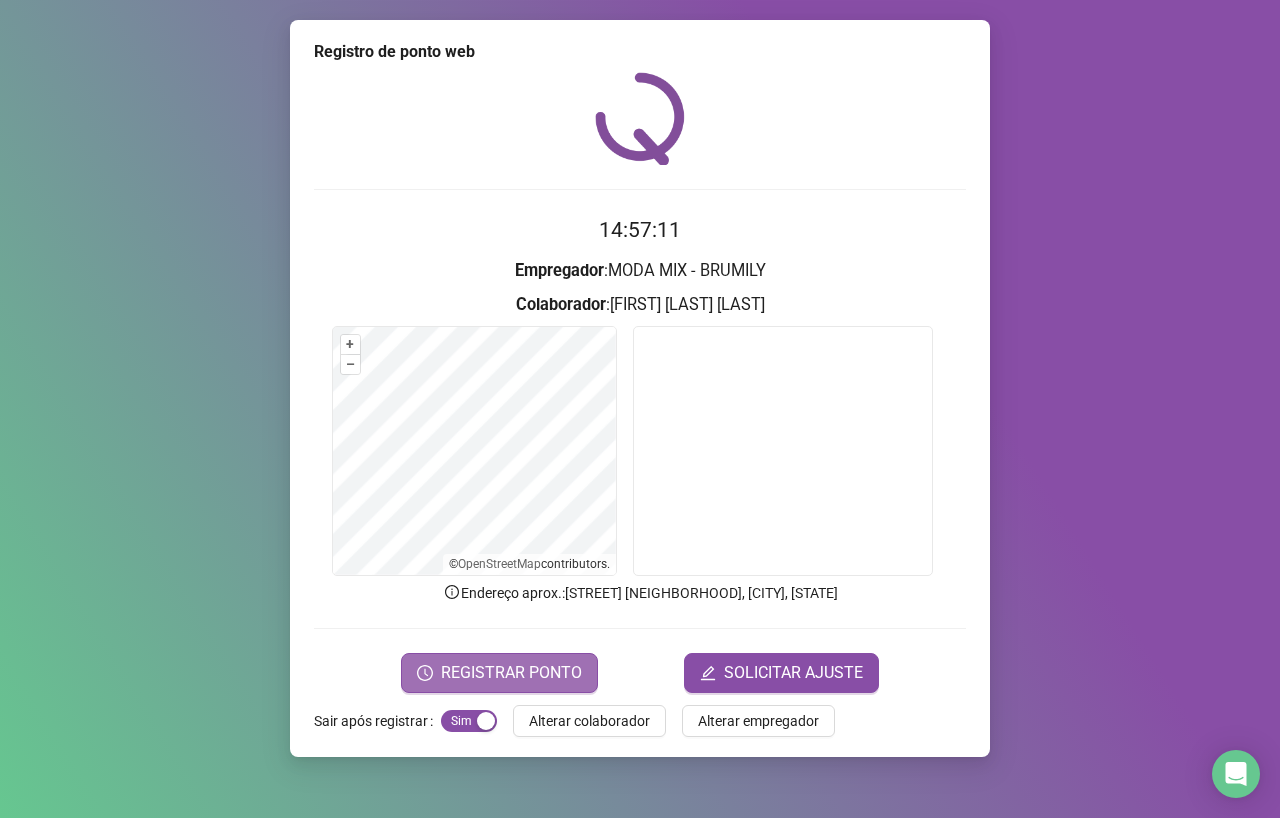 click on "REGISTRAR PONTO" at bounding box center (511, 673) 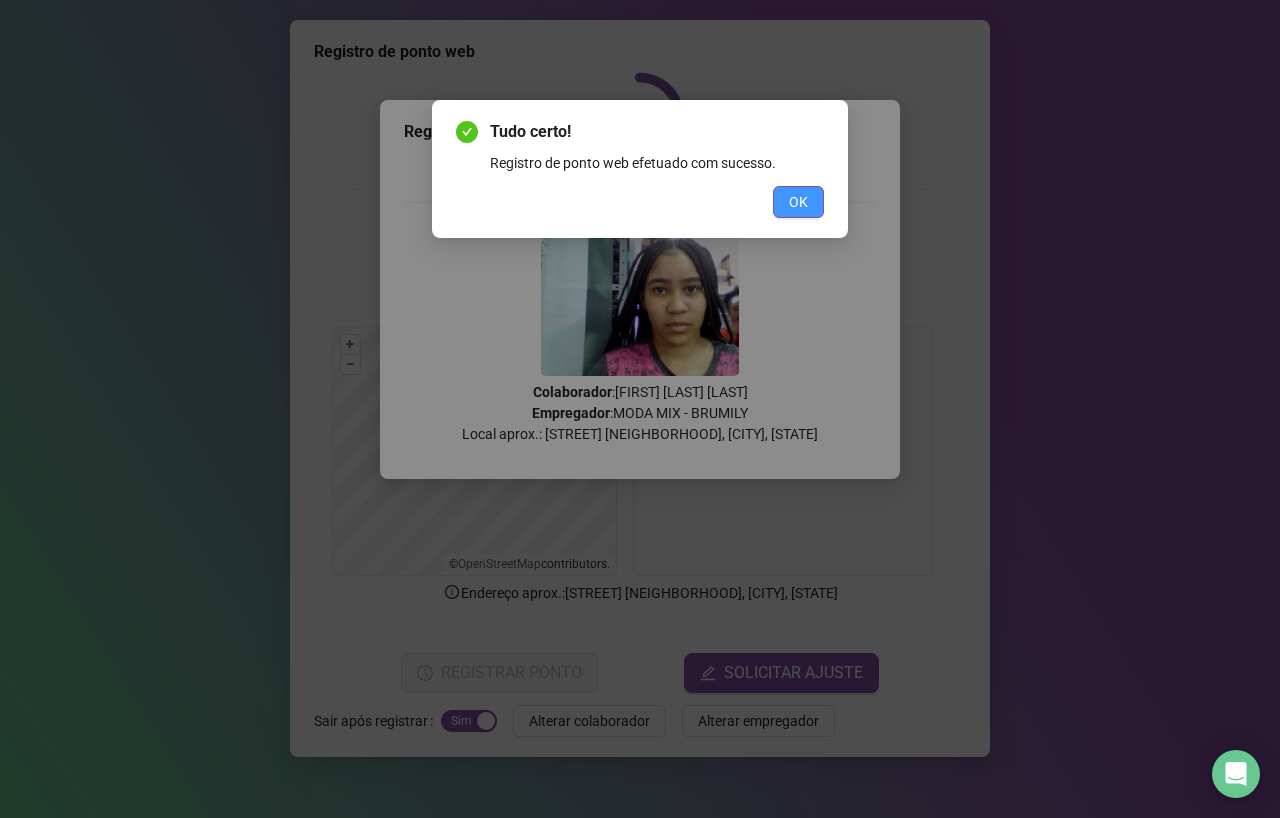 click on "OK" at bounding box center (798, 202) 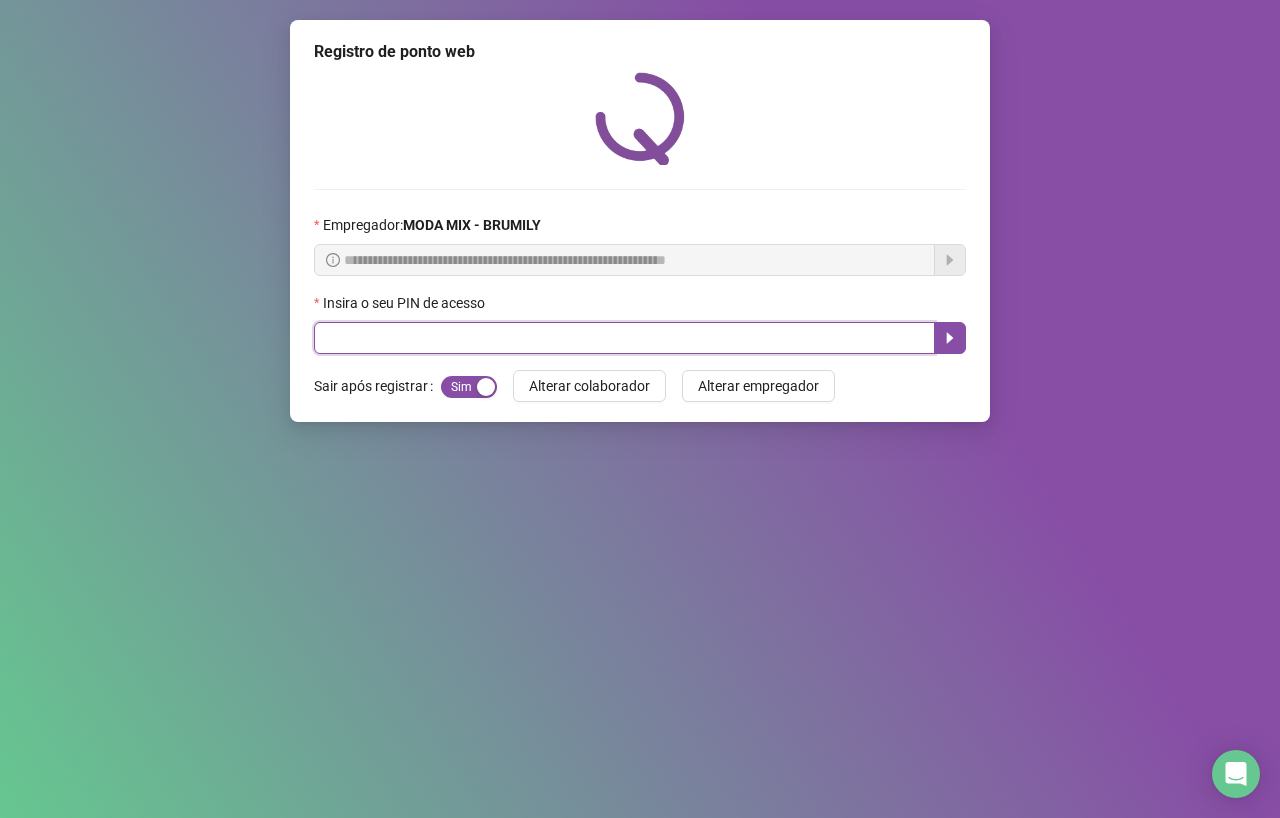 click at bounding box center [624, 338] 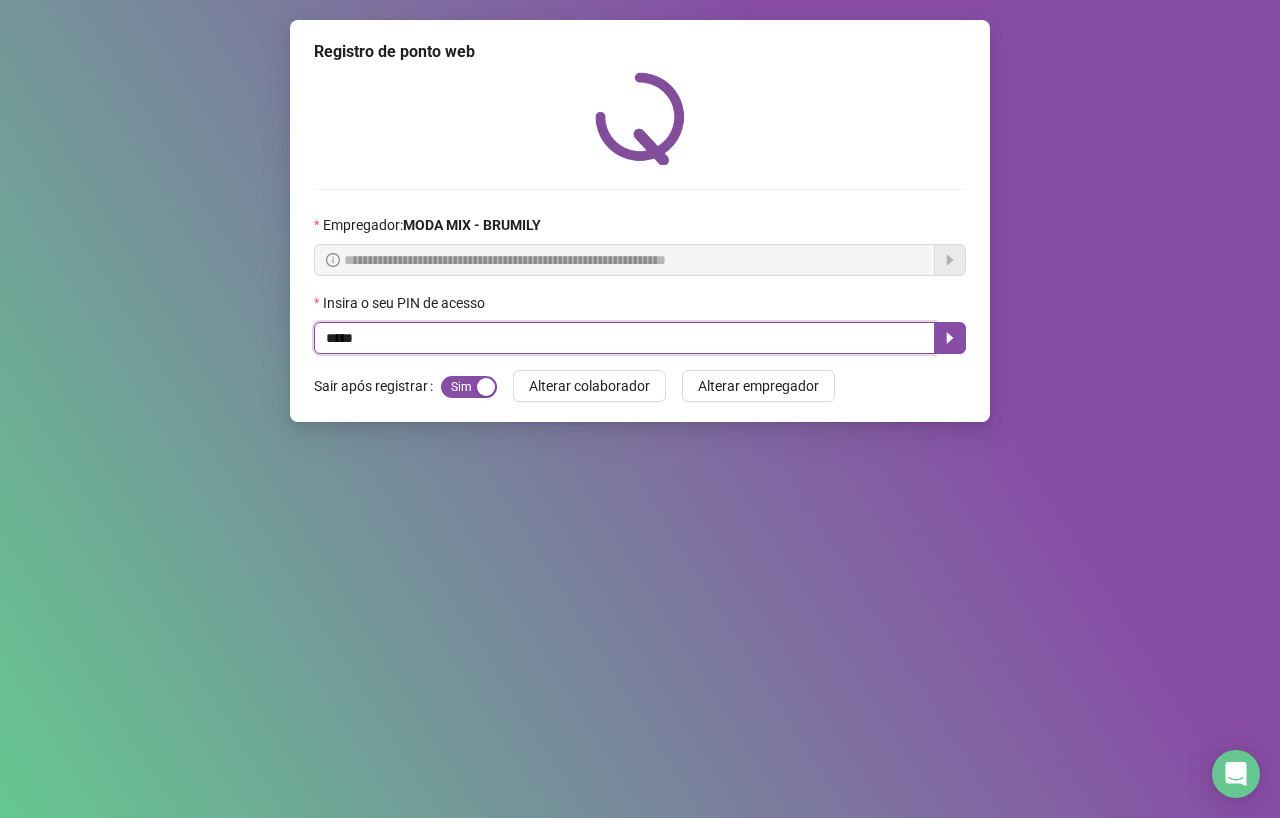 type on "*****" 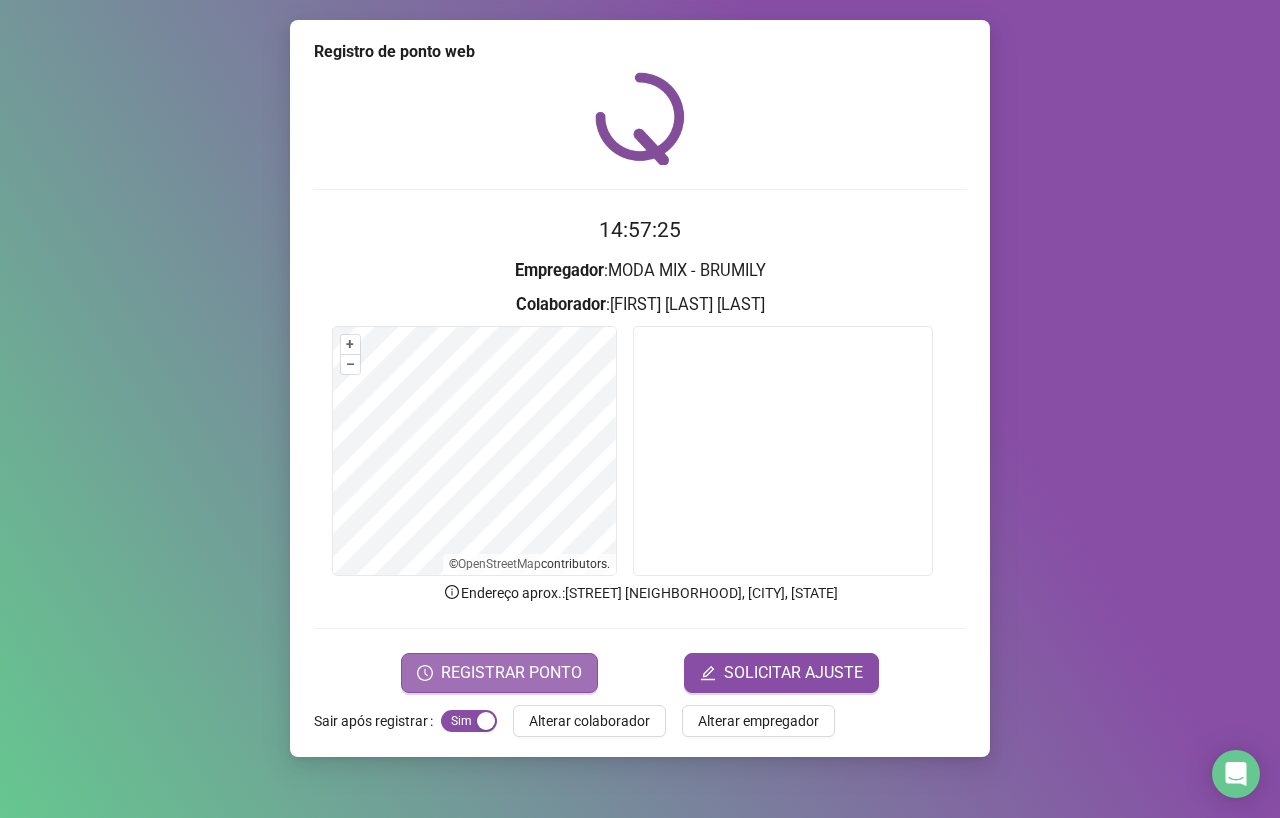 click on "REGISTRAR PONTO" at bounding box center [511, 673] 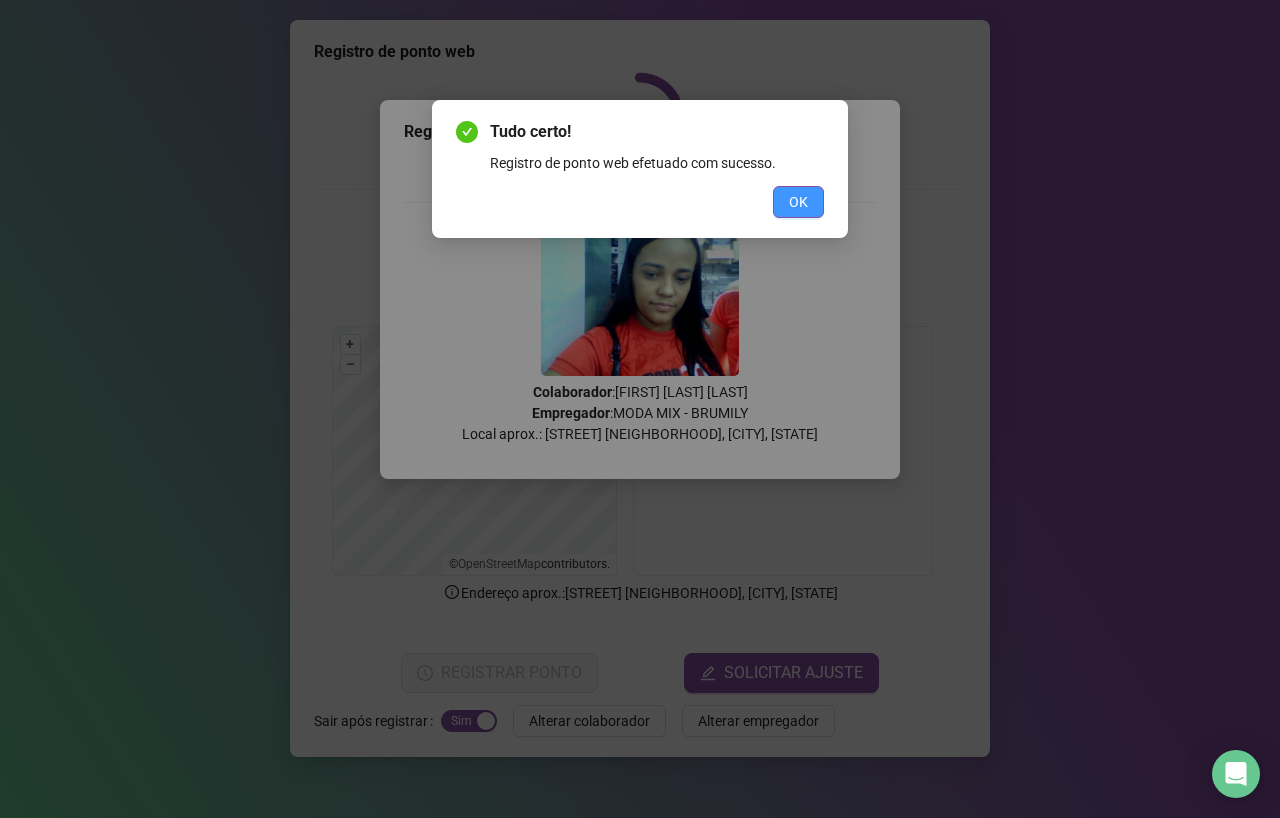 click on "OK" at bounding box center [798, 202] 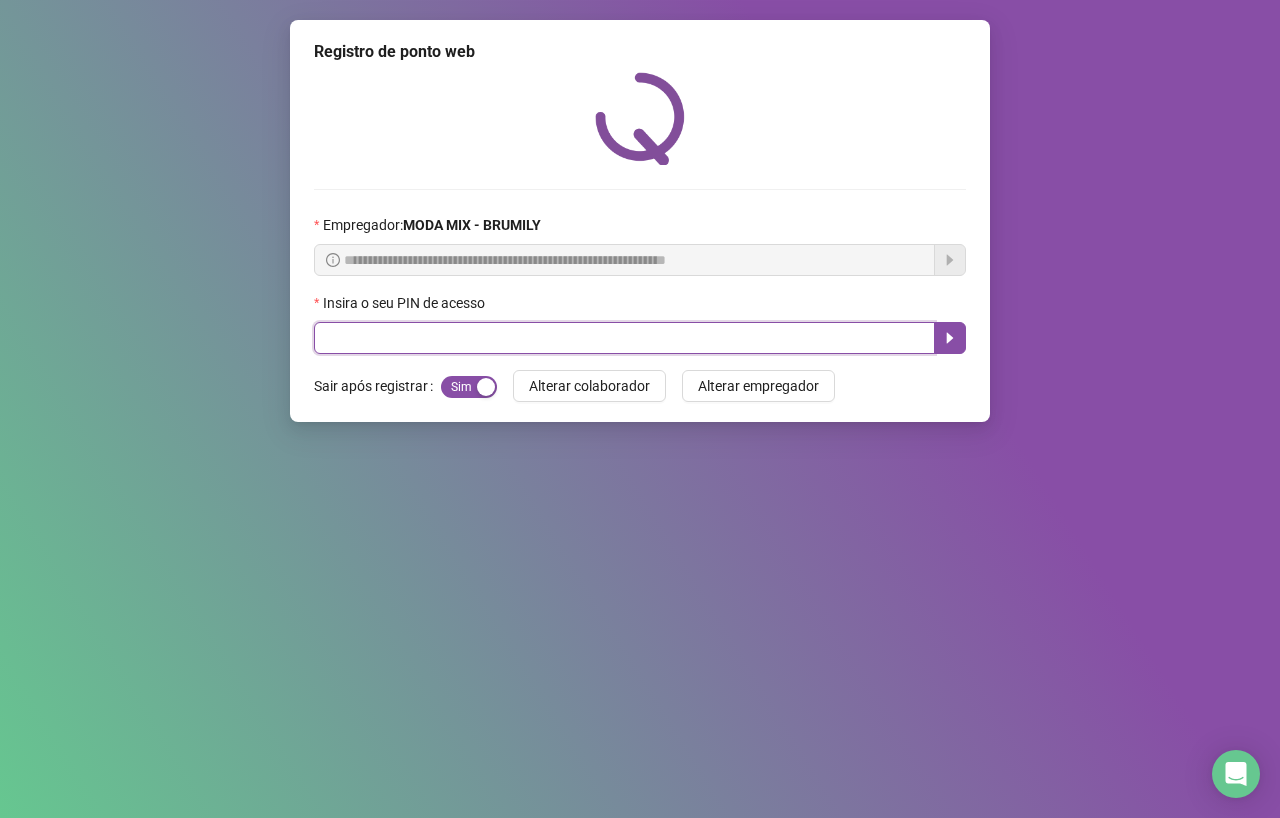 click at bounding box center [624, 338] 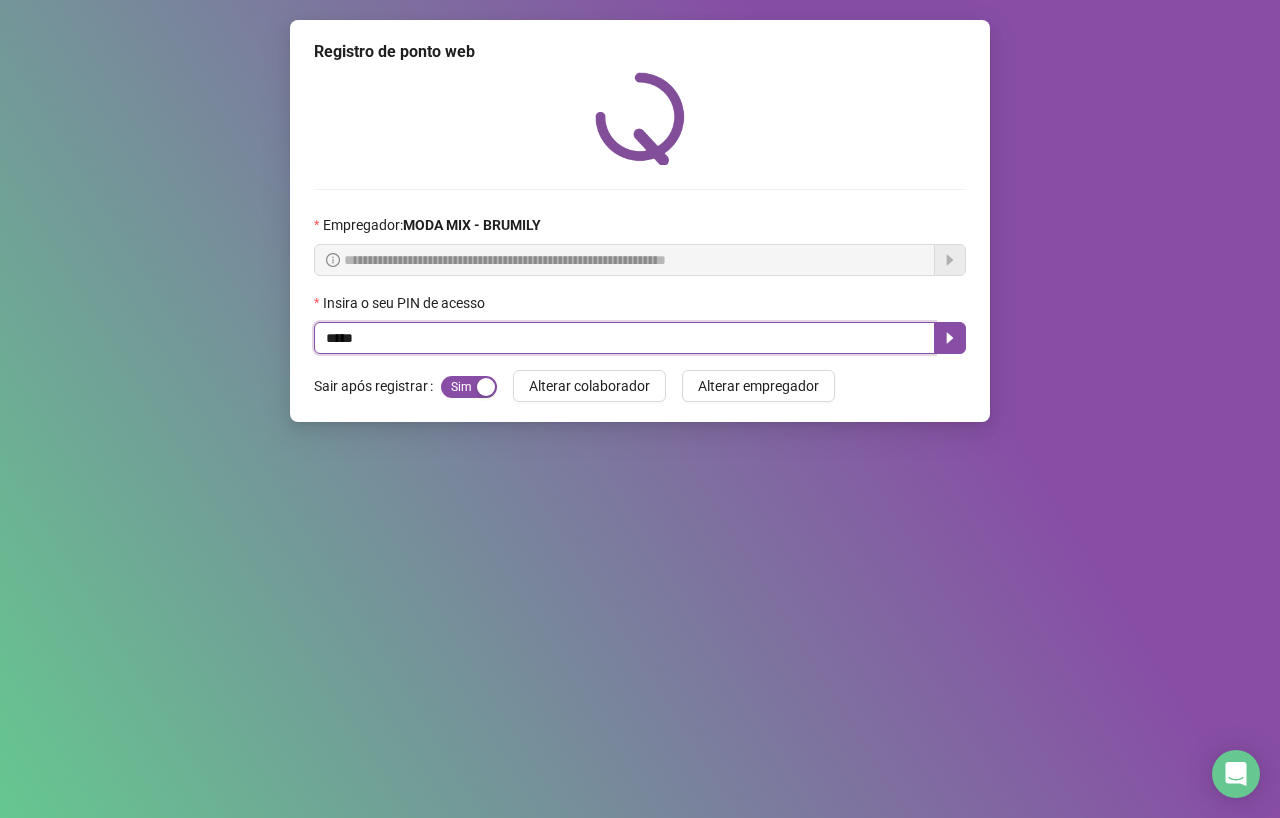 type on "*****" 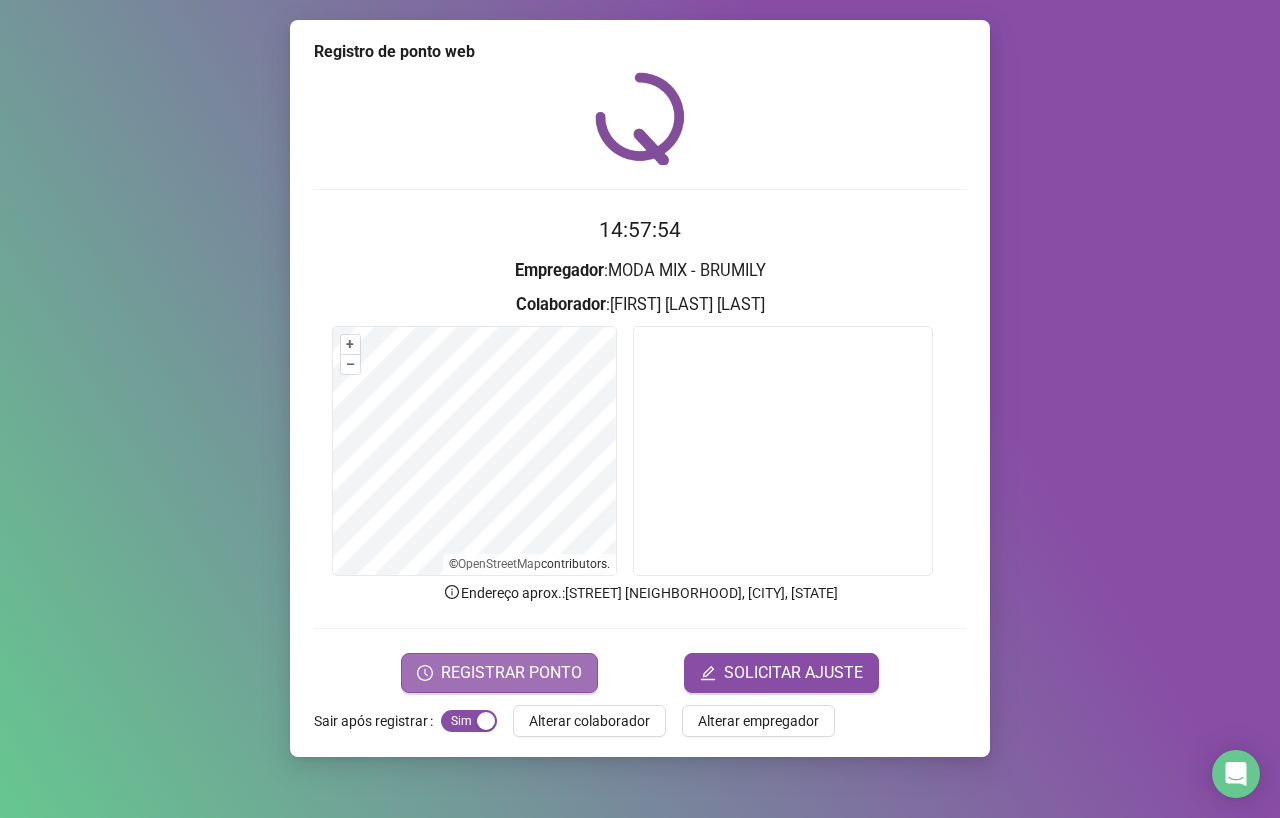 click on "REGISTRAR PONTO" at bounding box center [511, 673] 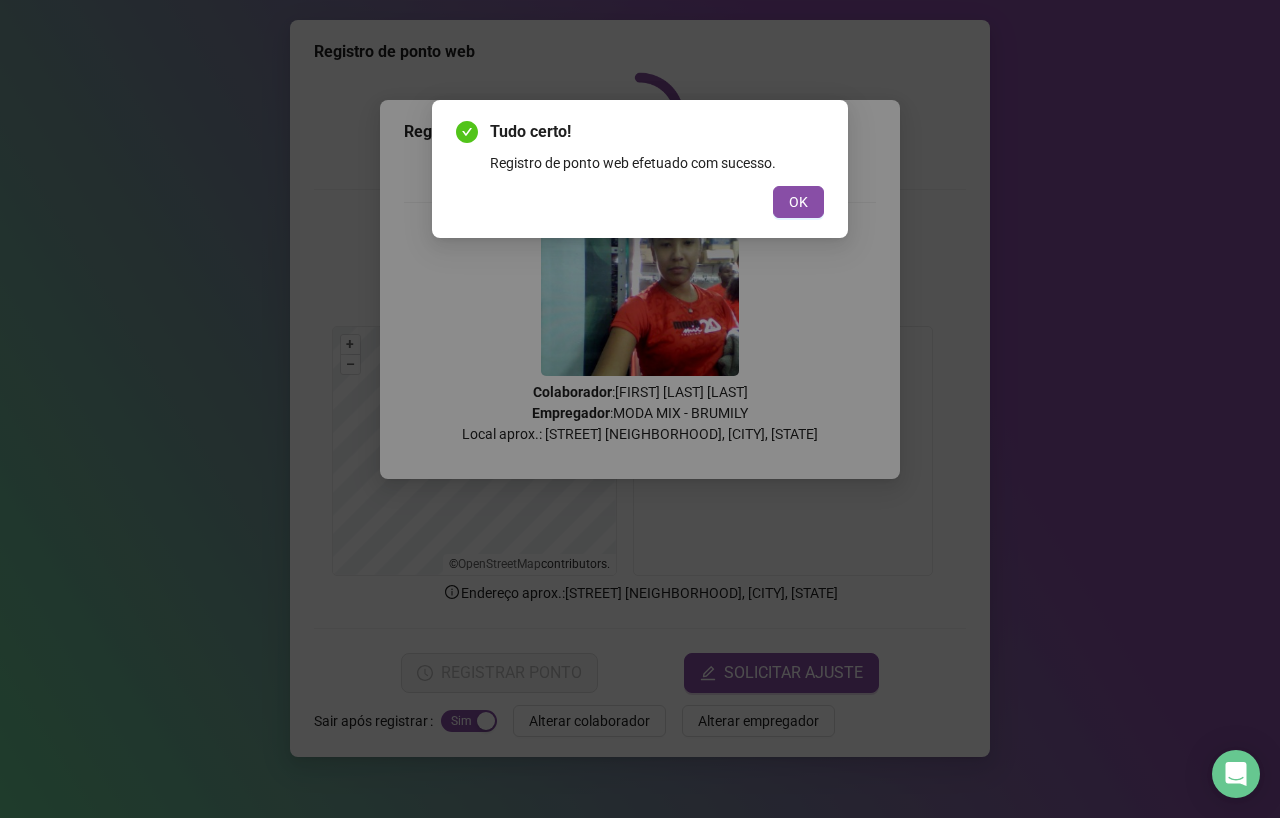 drag, startPoint x: 937, startPoint y: 486, endPoint x: 923, endPoint y: 487, distance: 14.035668 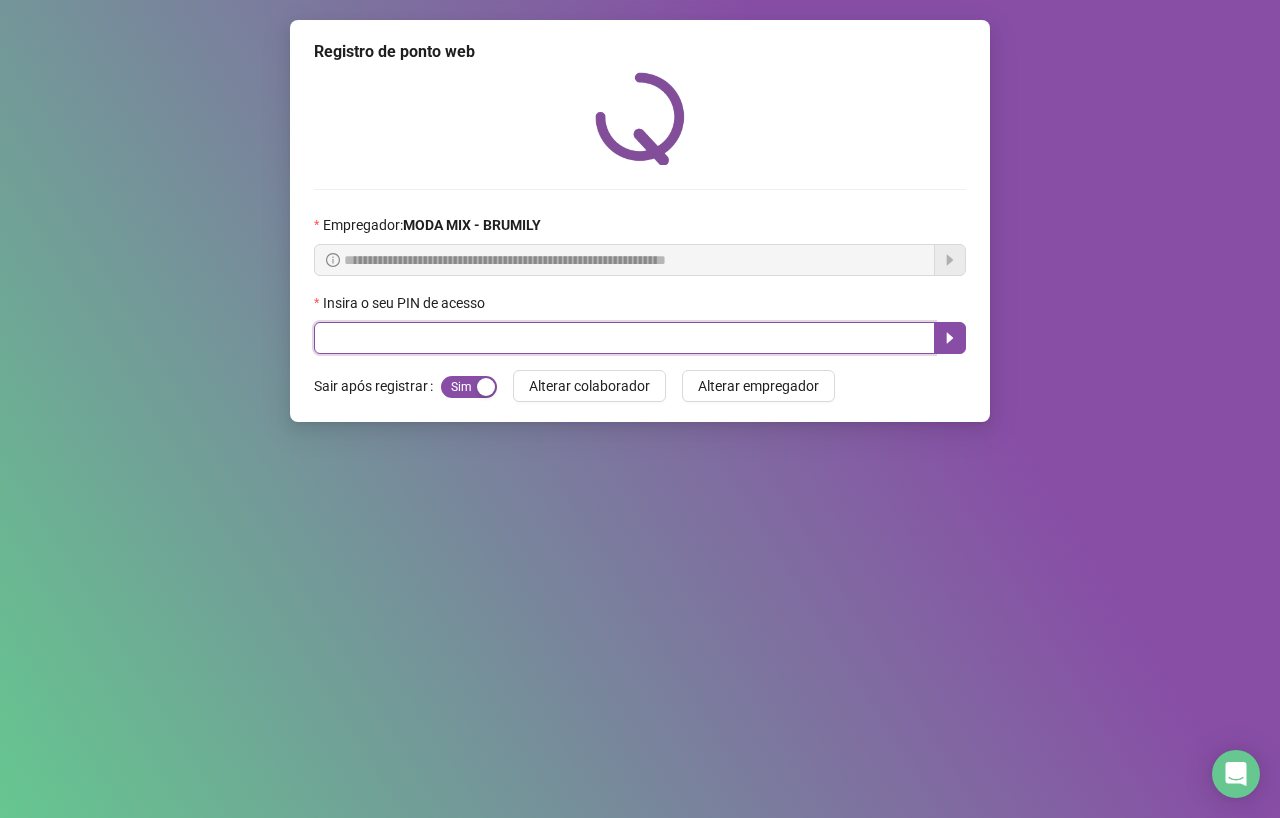 click at bounding box center (624, 338) 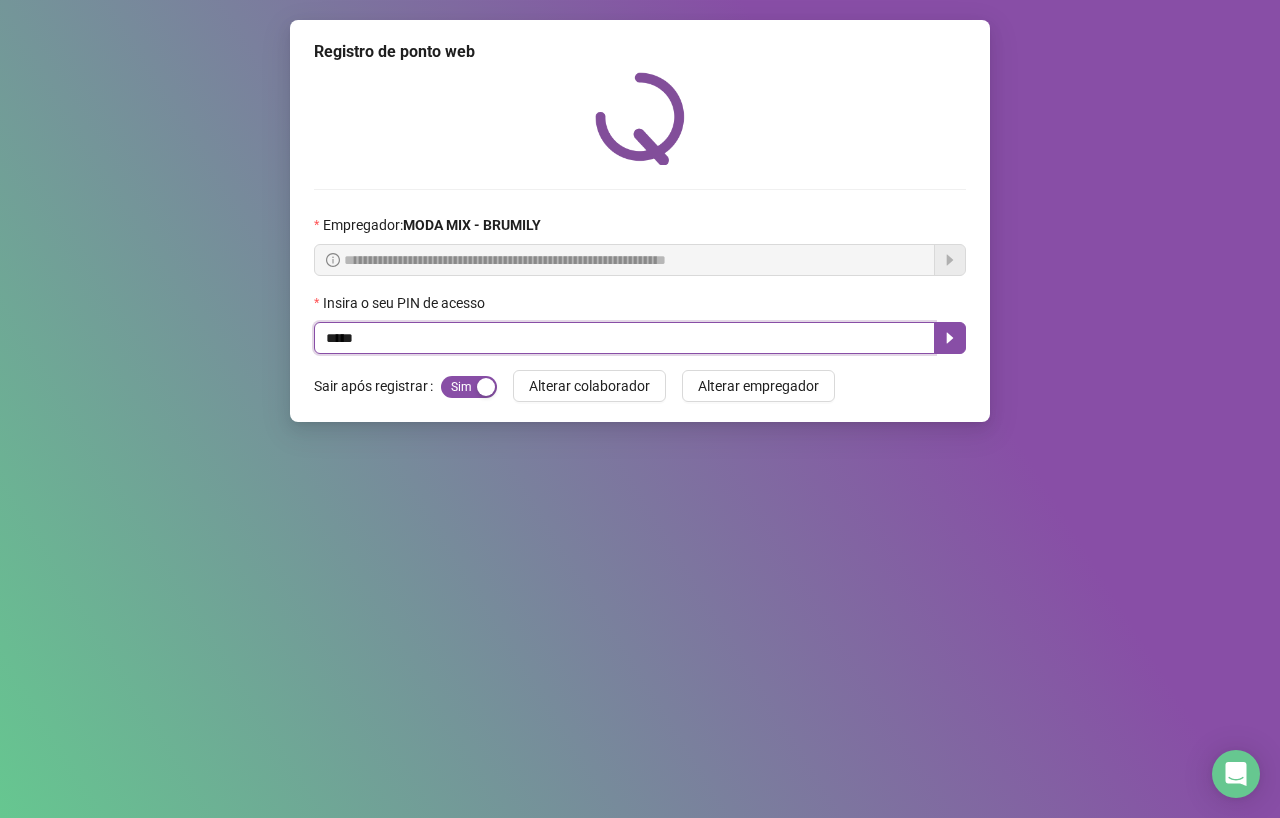 type on "*****" 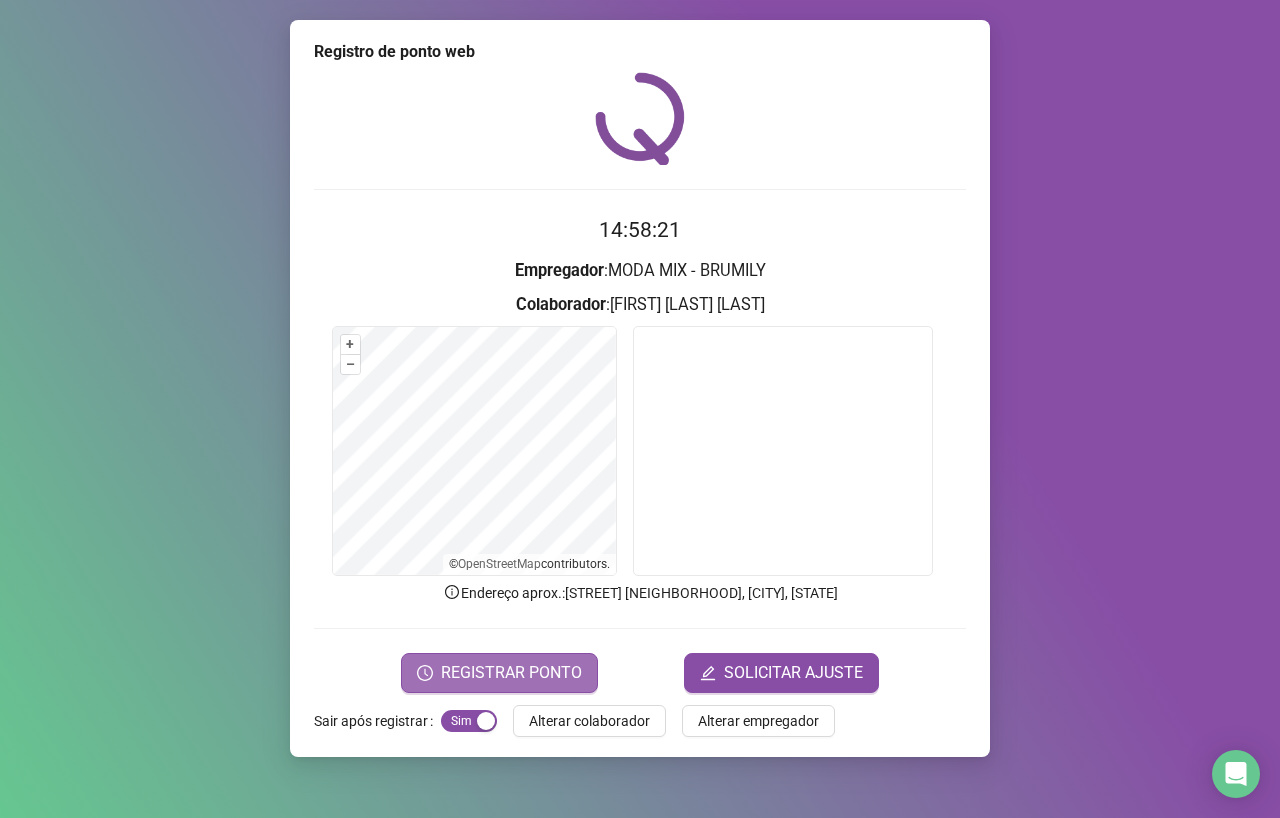 click on "REGISTRAR PONTO" at bounding box center (499, 673) 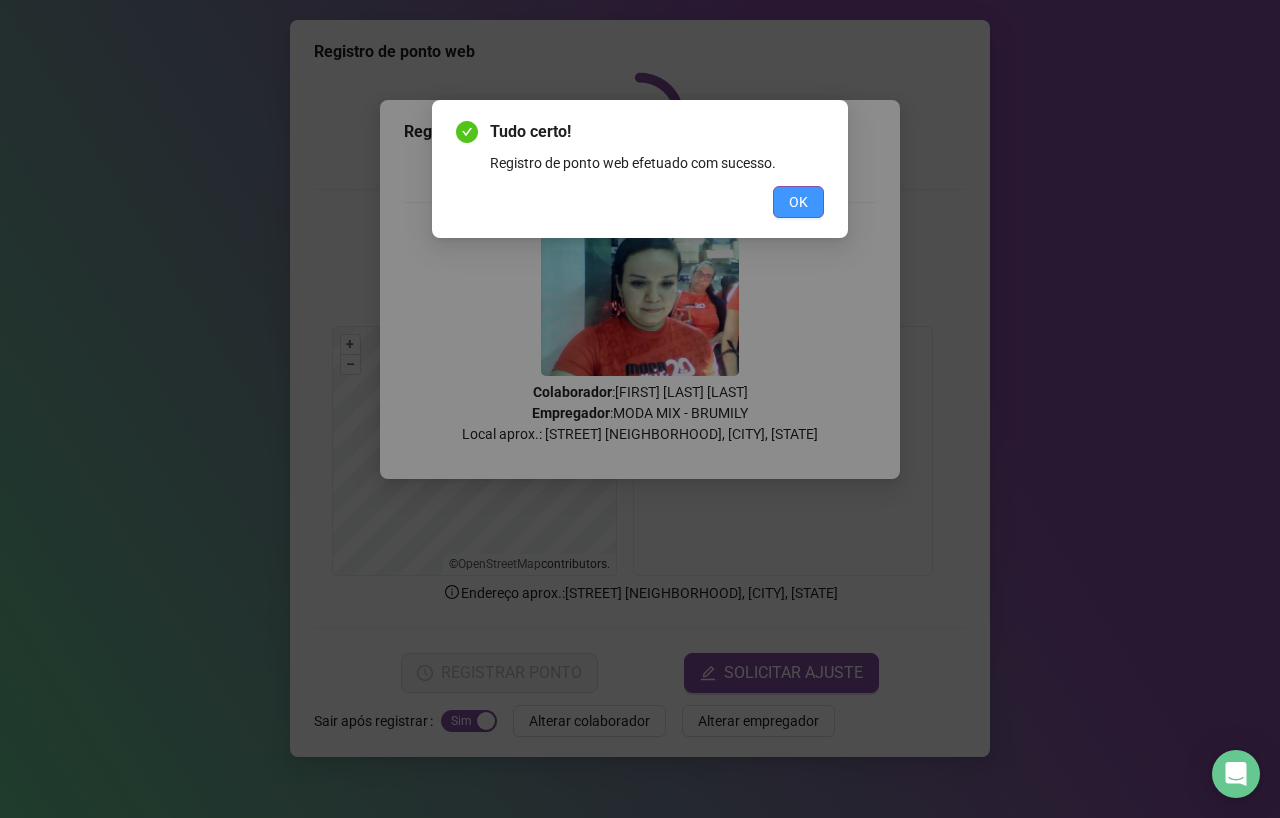 click on "OK" at bounding box center [798, 202] 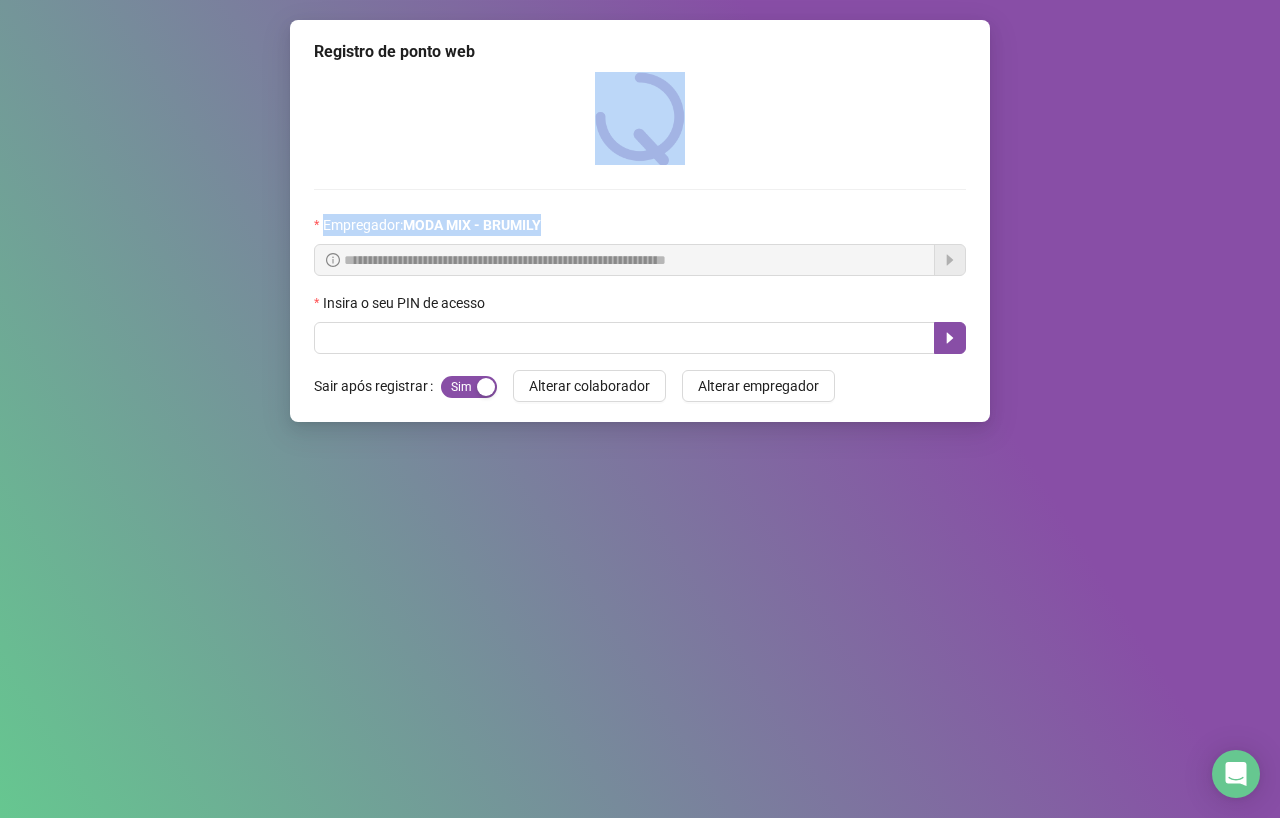 drag, startPoint x: 1057, startPoint y: 227, endPoint x: 1278, endPoint y: 7, distance: 311.8349 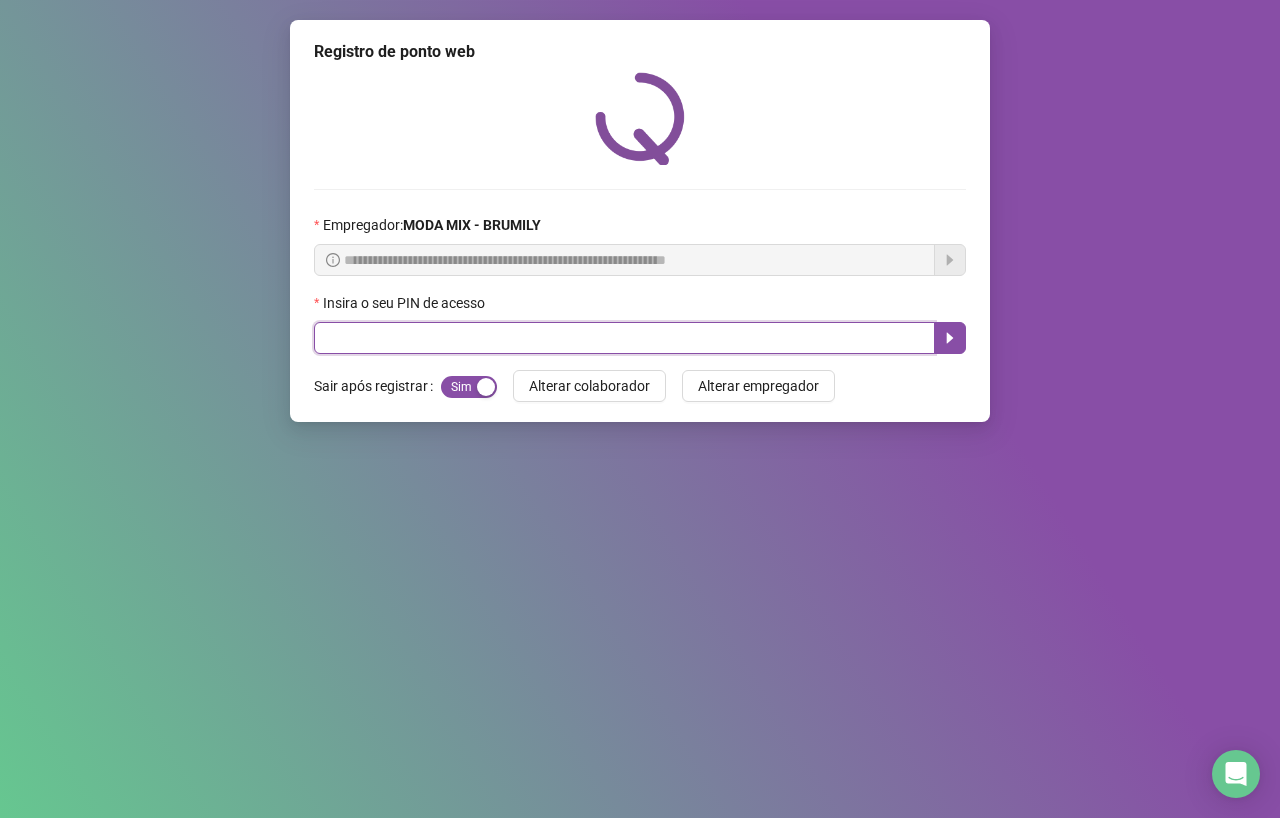click at bounding box center [624, 338] 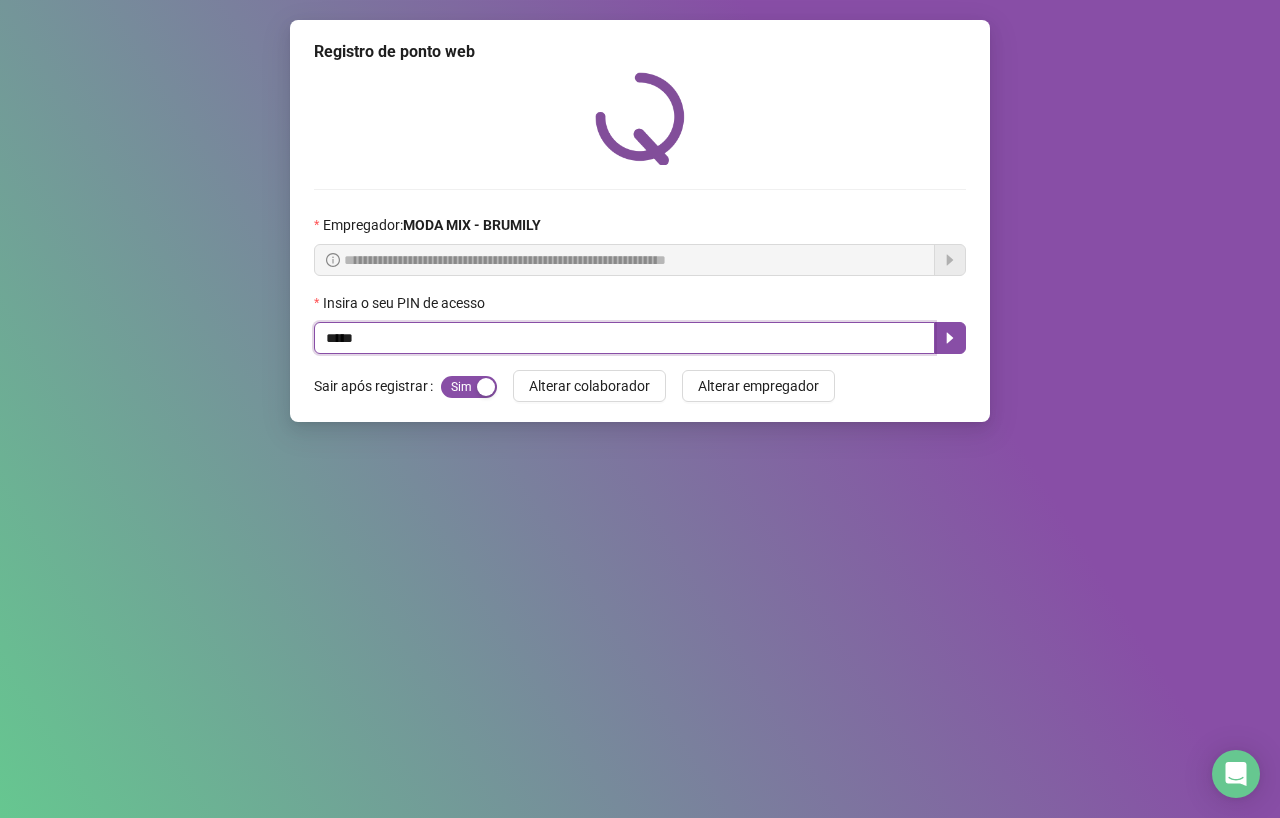 type on "*****" 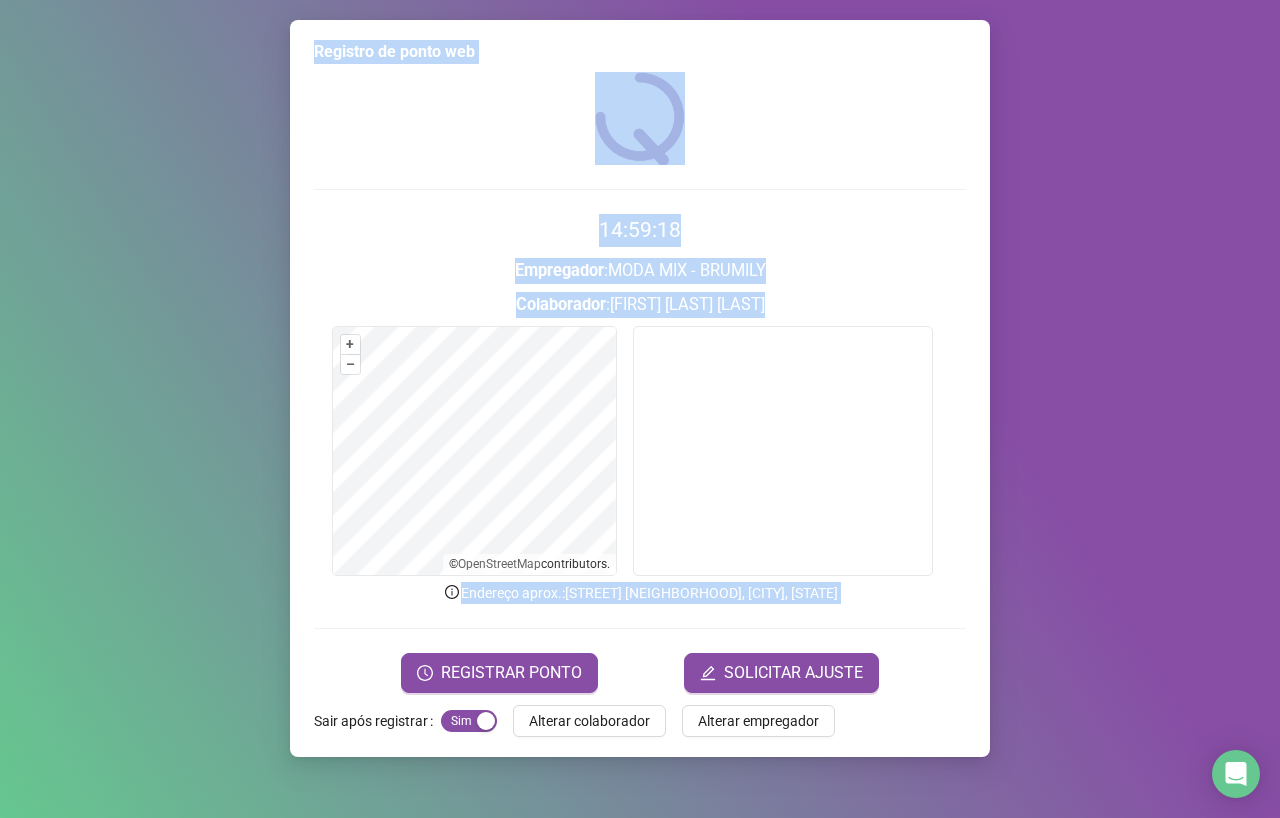 drag, startPoint x: 148, startPoint y: 811, endPoint x: 245, endPoint y: 867, distance: 112.00446 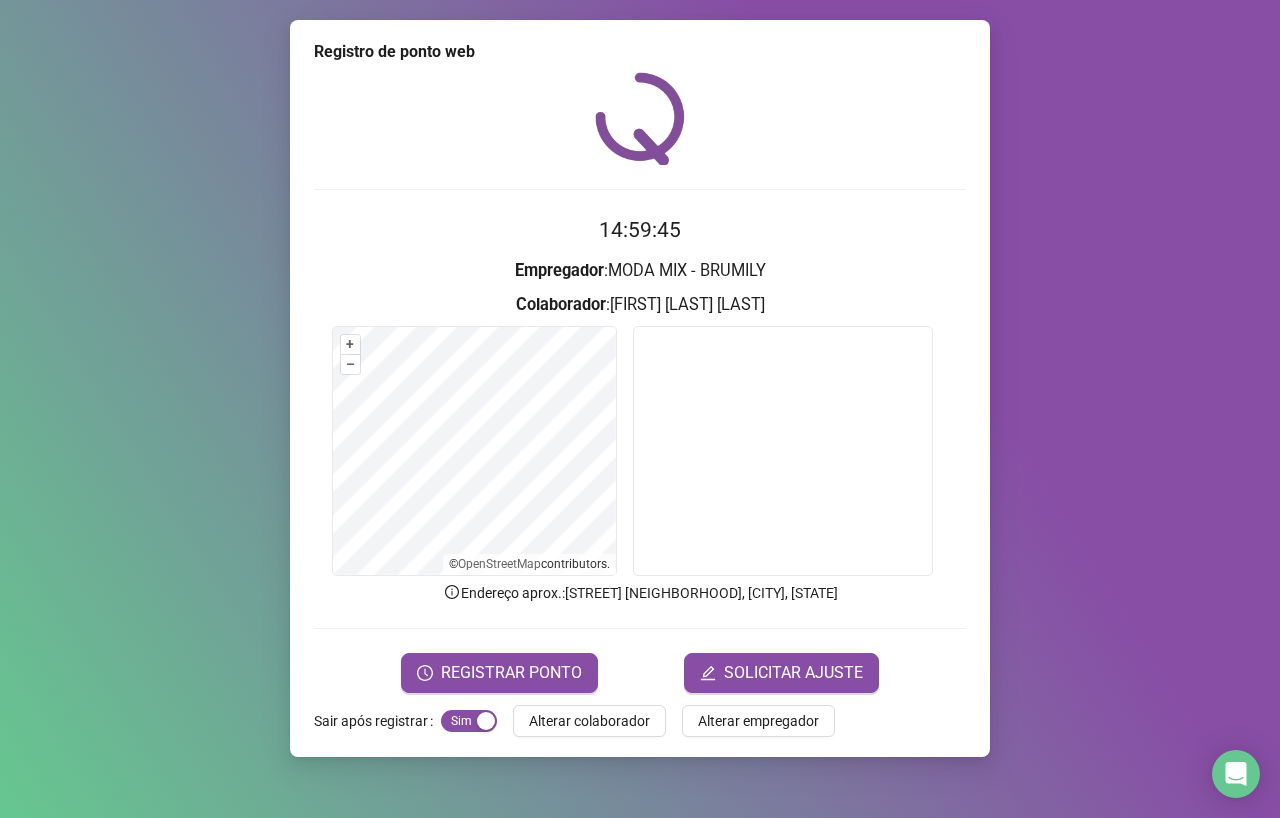 drag, startPoint x: 452, startPoint y: 661, endPoint x: 1278, endPoint y: 732, distance: 829.04584 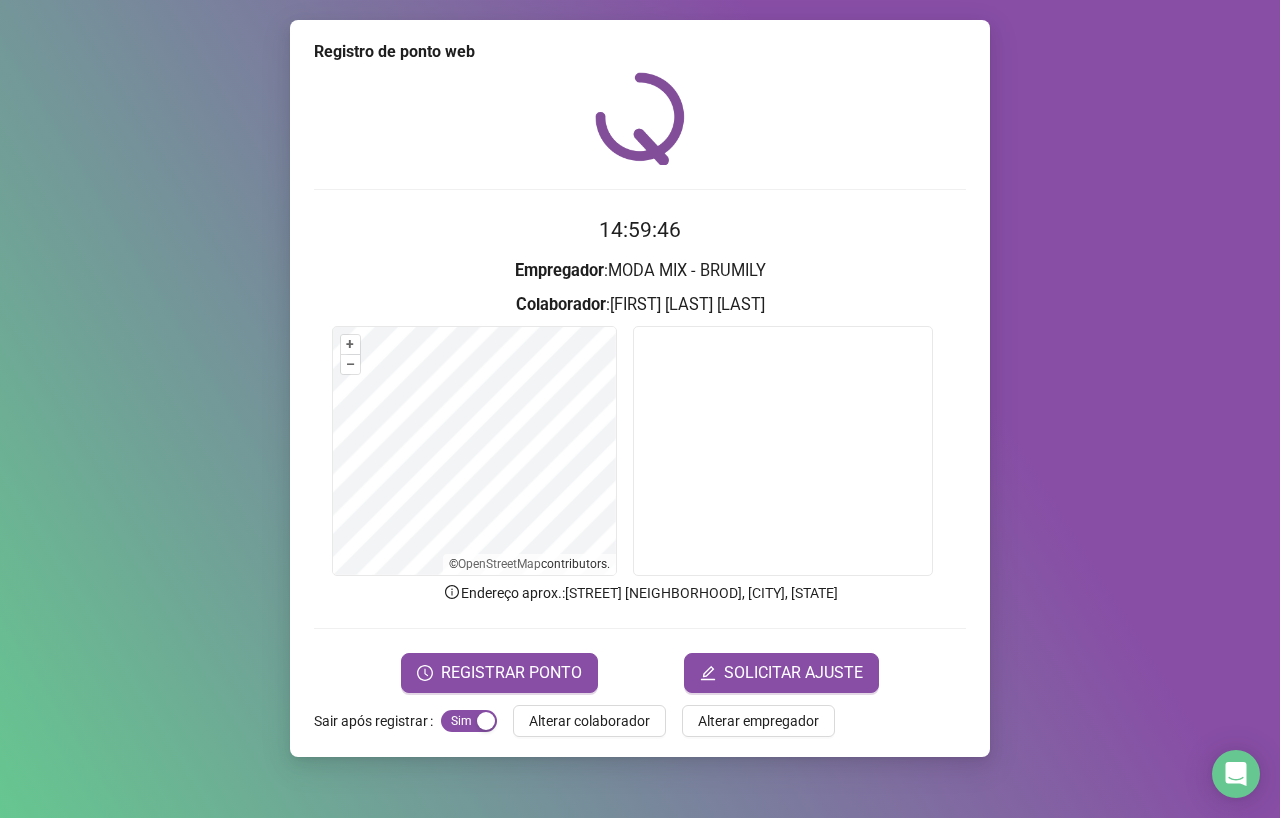 drag, startPoint x: 1278, startPoint y: 732, endPoint x: 136, endPoint y: 101, distance: 1304.7318 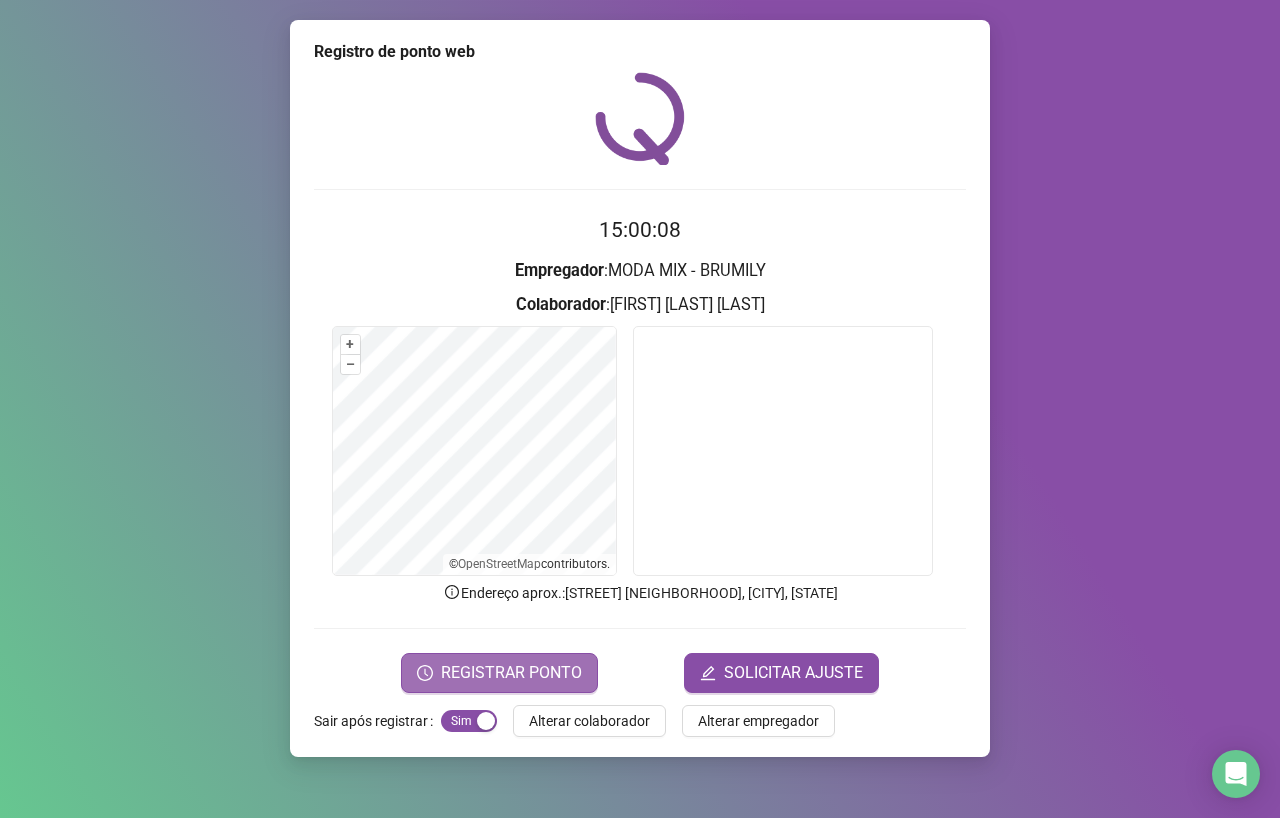click on "REGISTRAR PONTO" at bounding box center [499, 673] 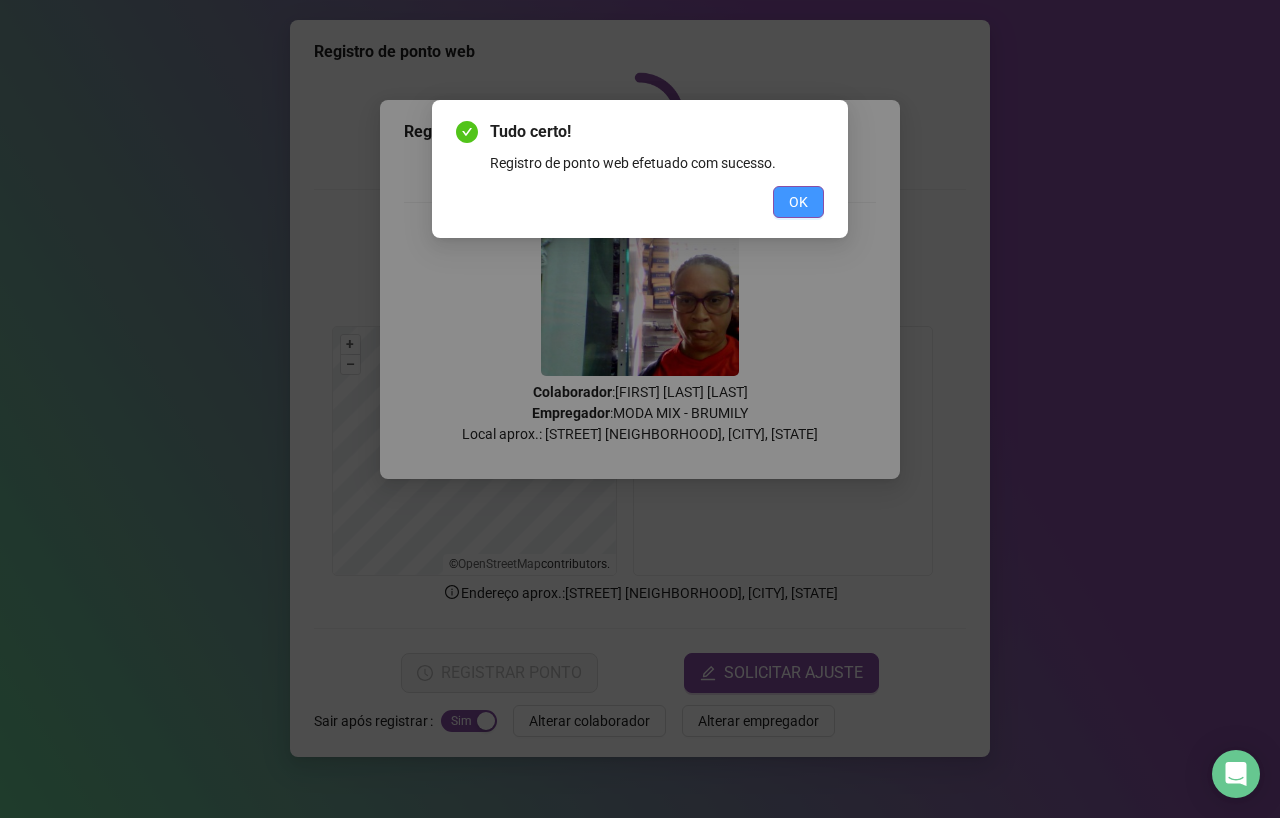 click on "OK" at bounding box center (798, 202) 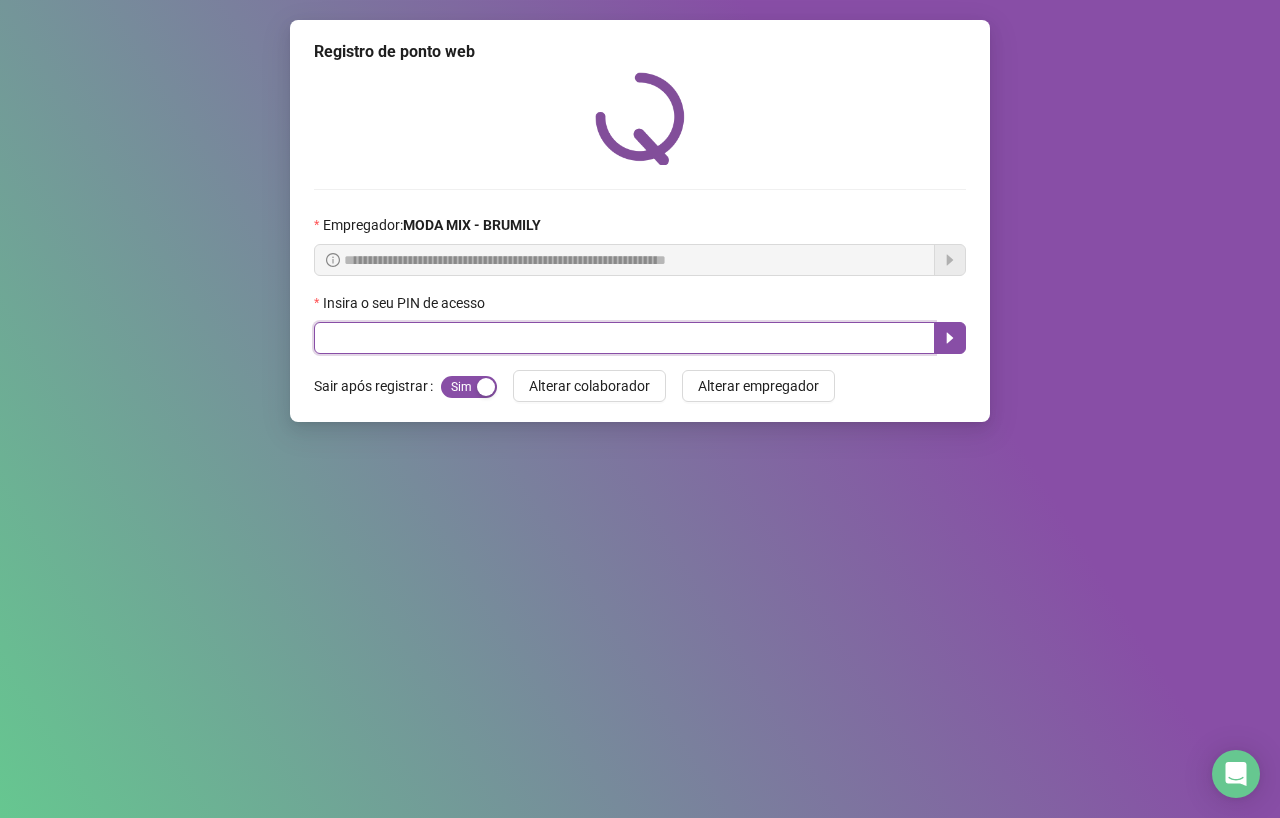 drag, startPoint x: 481, startPoint y: 338, endPoint x: 507, endPoint y: 330, distance: 27.202942 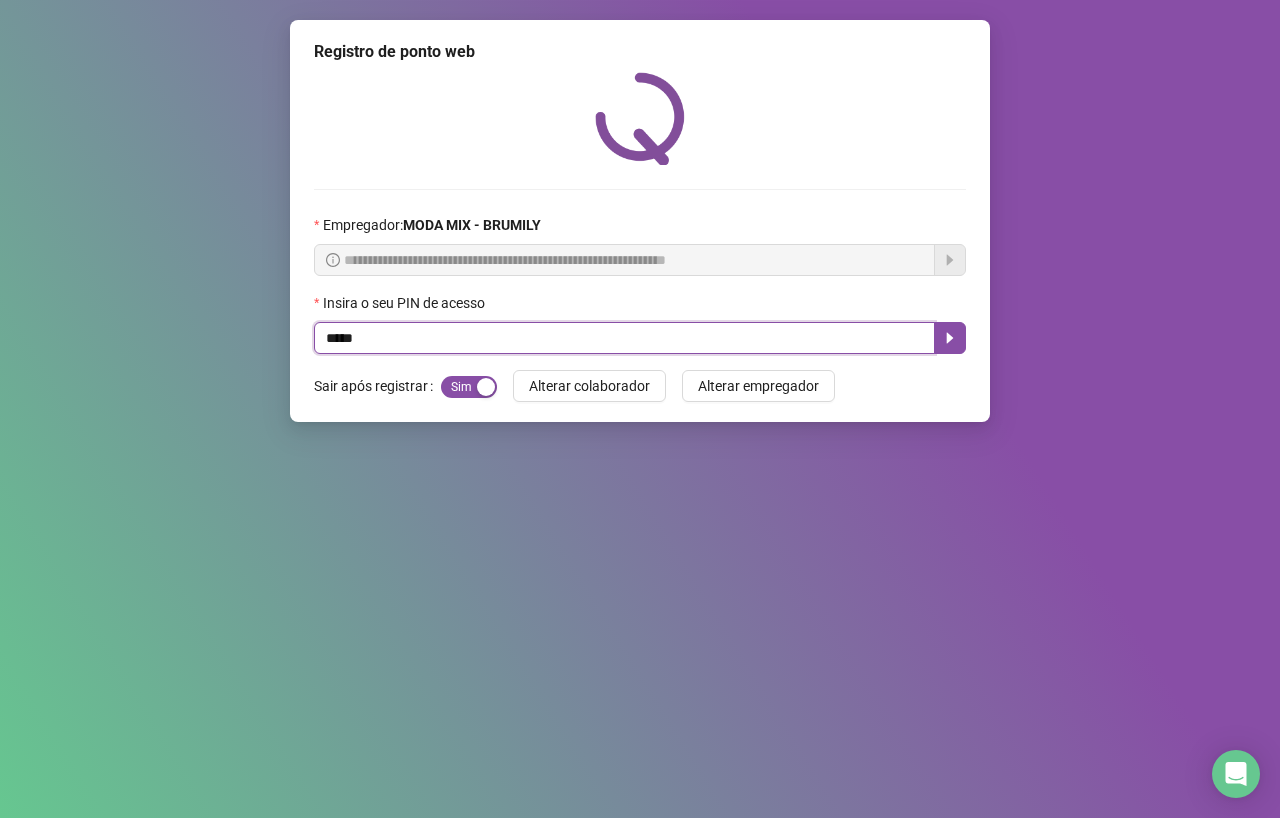 type on "*****" 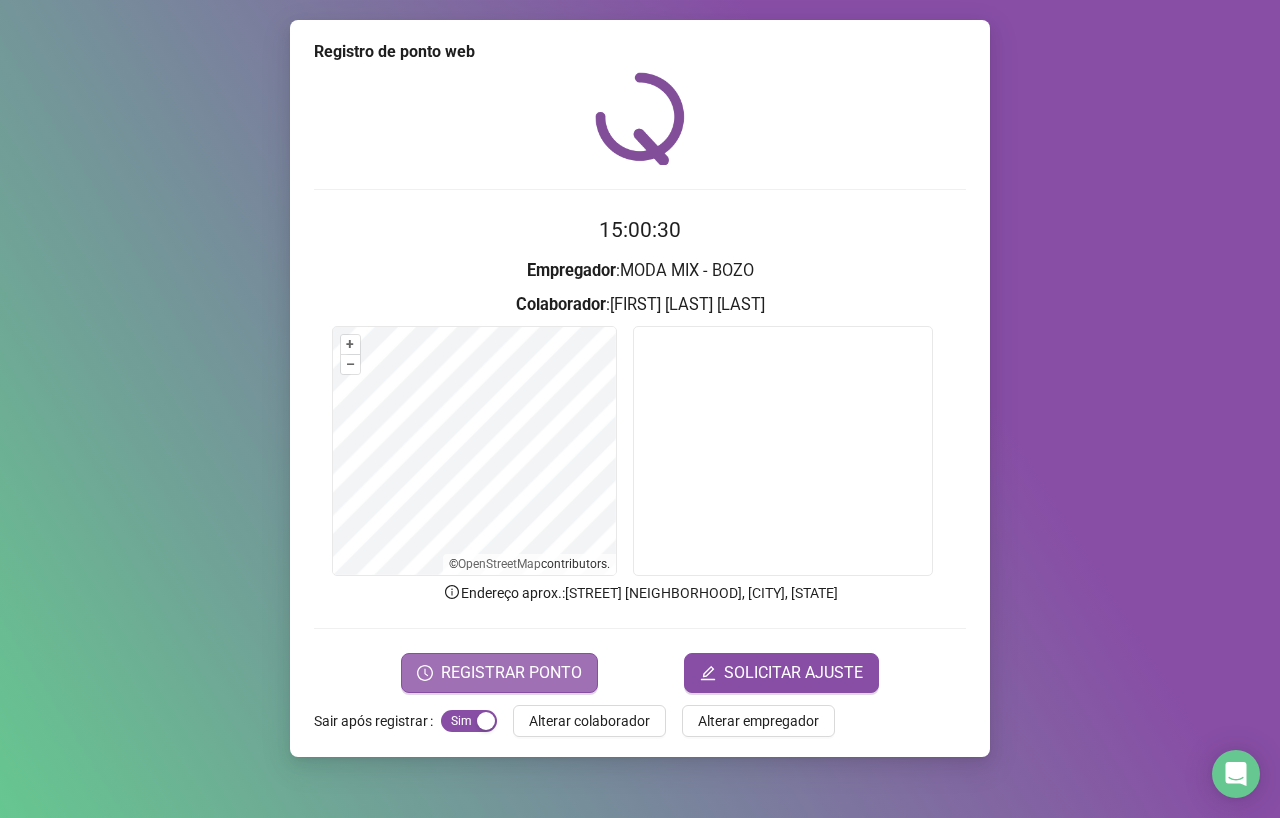 click on "REGISTRAR PONTO" at bounding box center (511, 673) 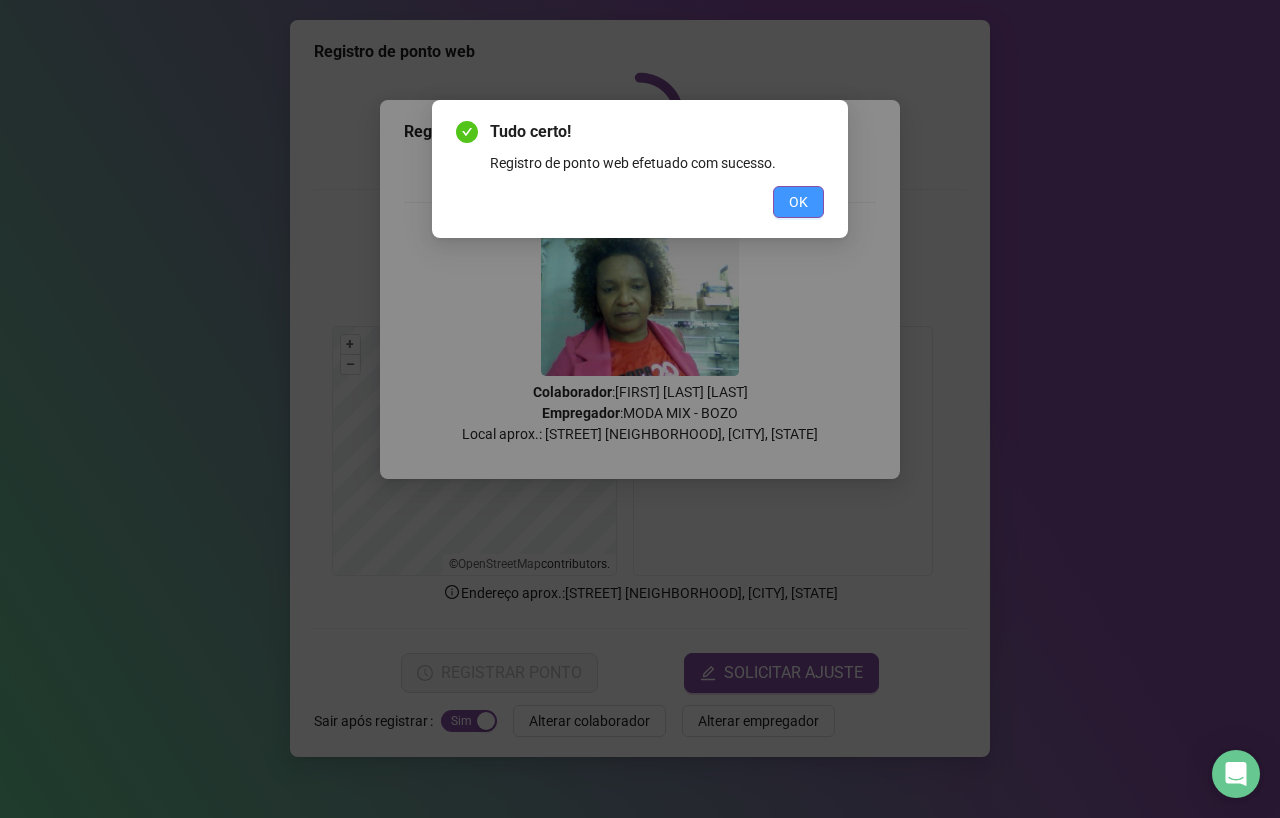 click on "OK" at bounding box center [798, 202] 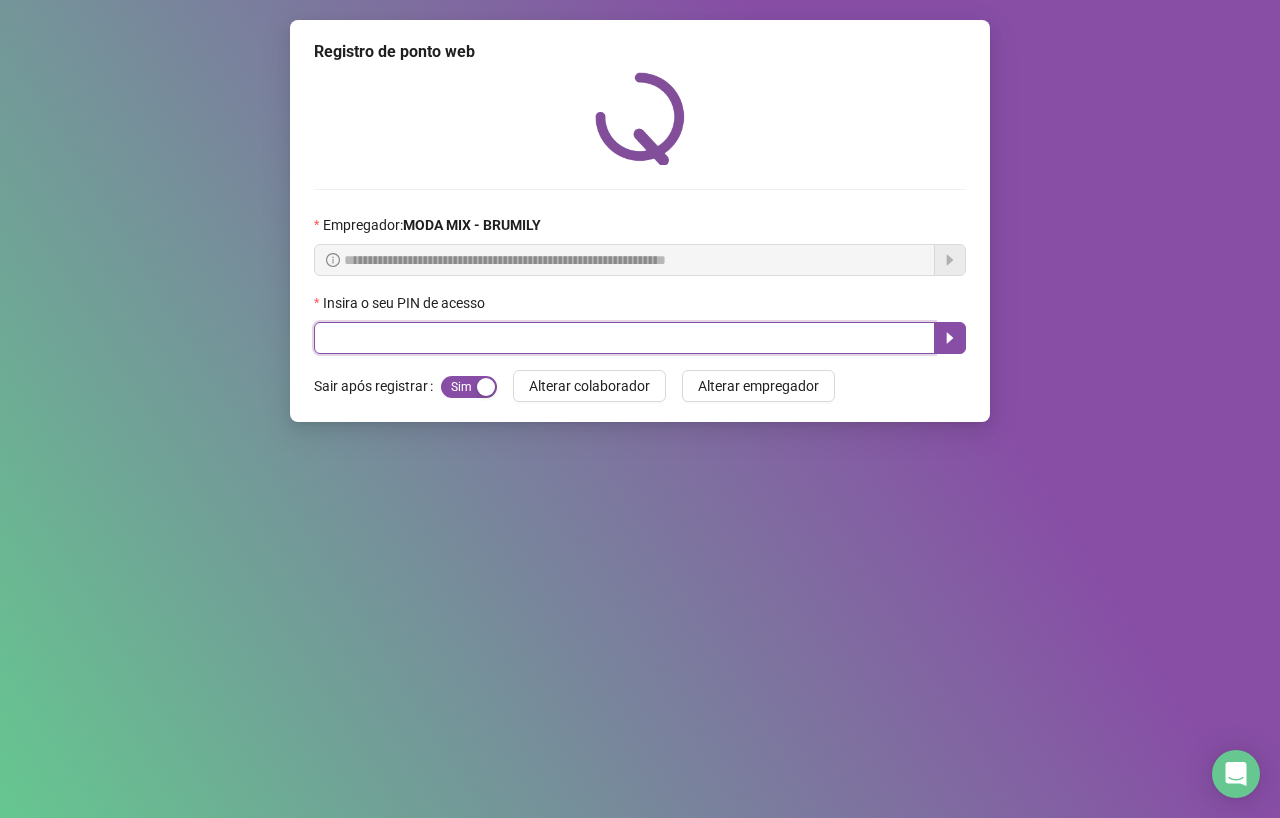 click at bounding box center (624, 338) 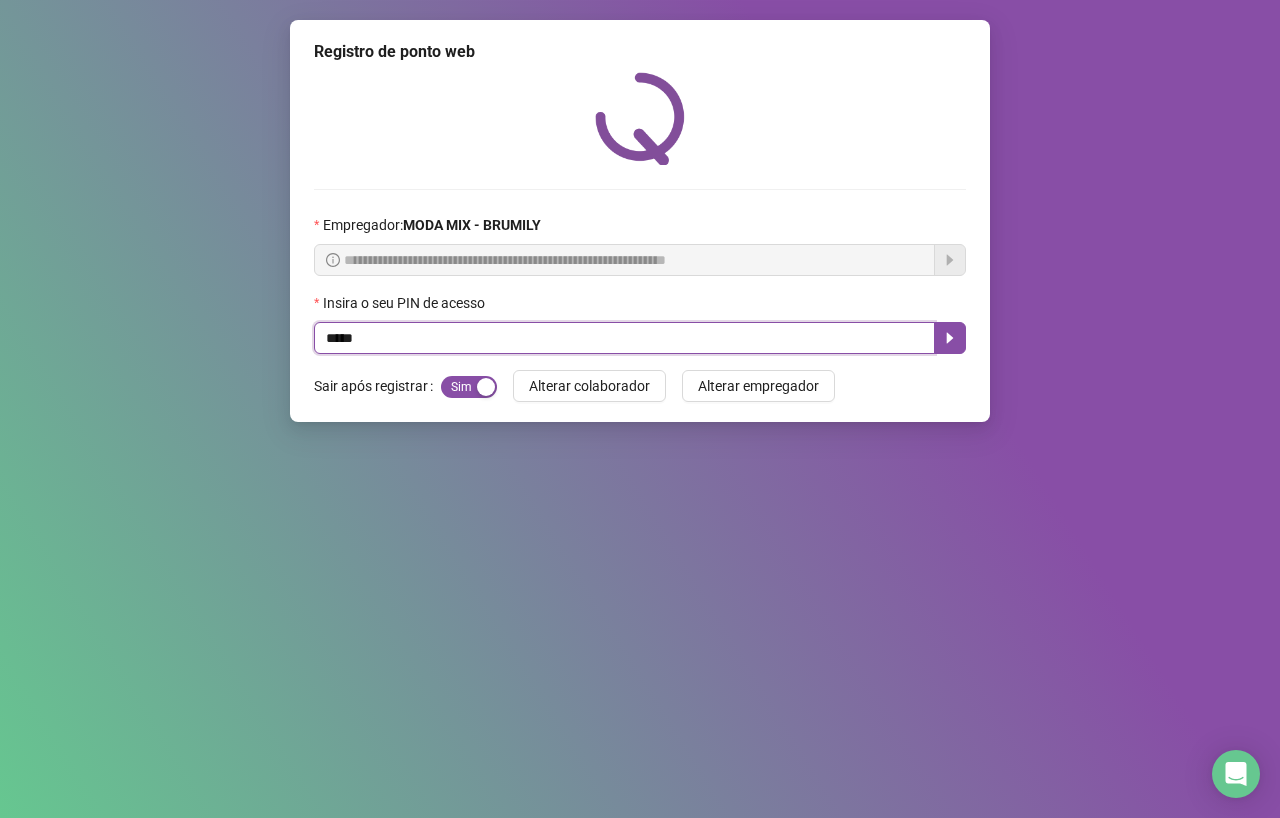 type on "*****" 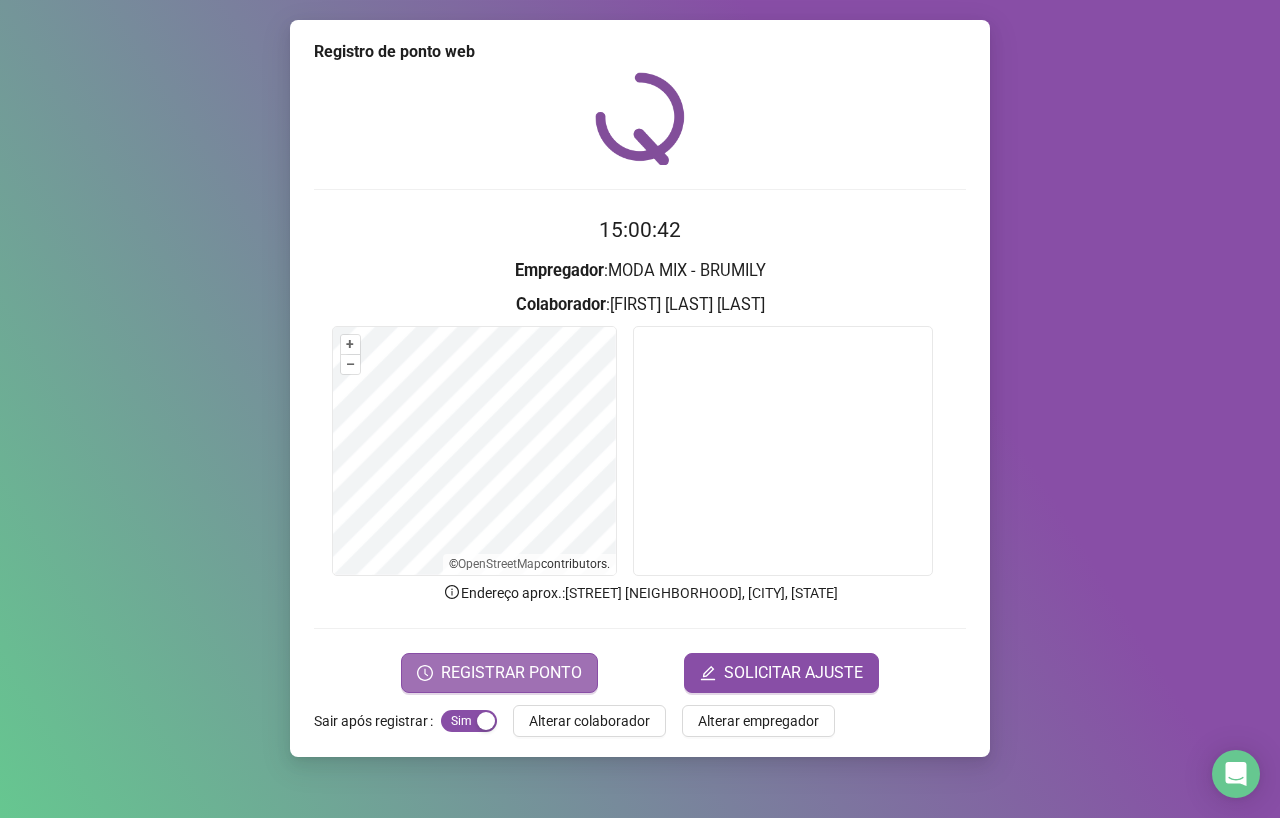 click on "REGISTRAR PONTO" at bounding box center [511, 673] 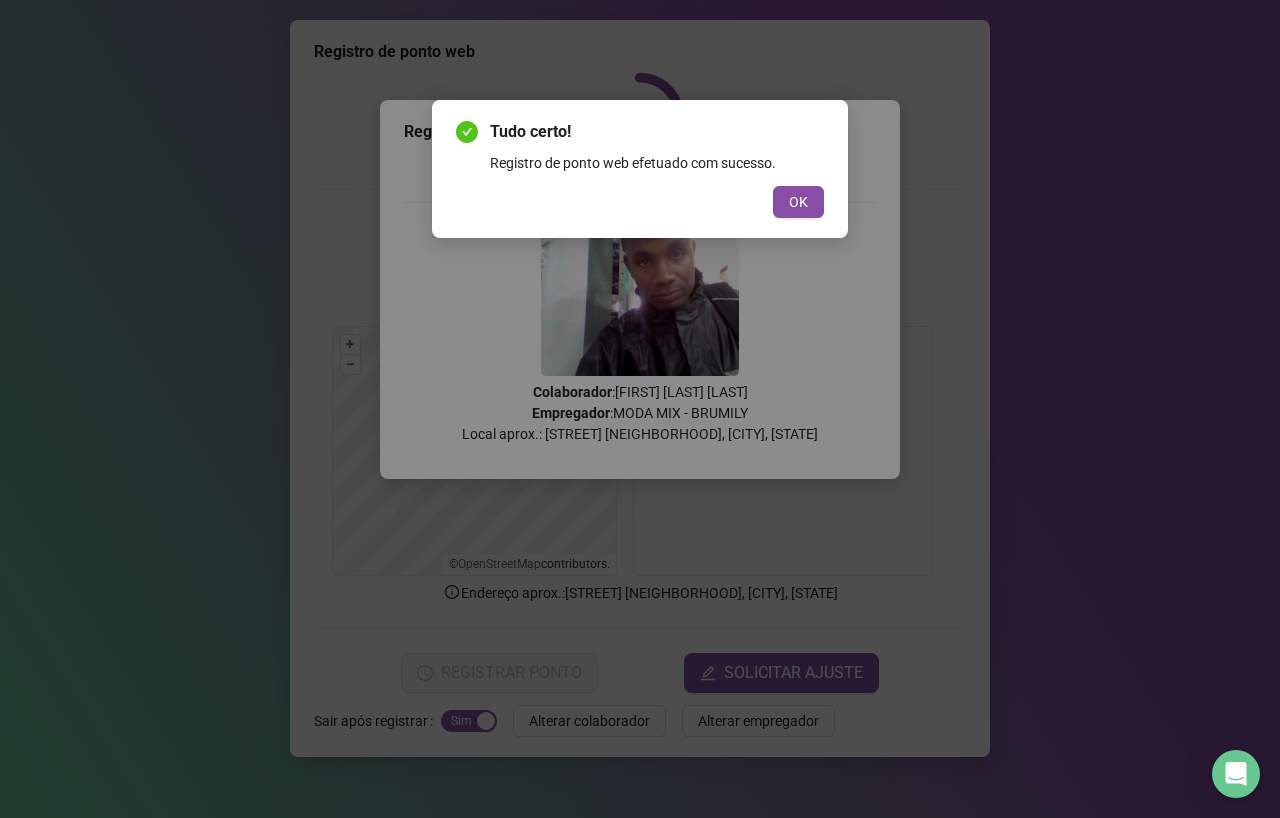 drag, startPoint x: 808, startPoint y: 202, endPoint x: 825, endPoint y: 222, distance: 26.24881 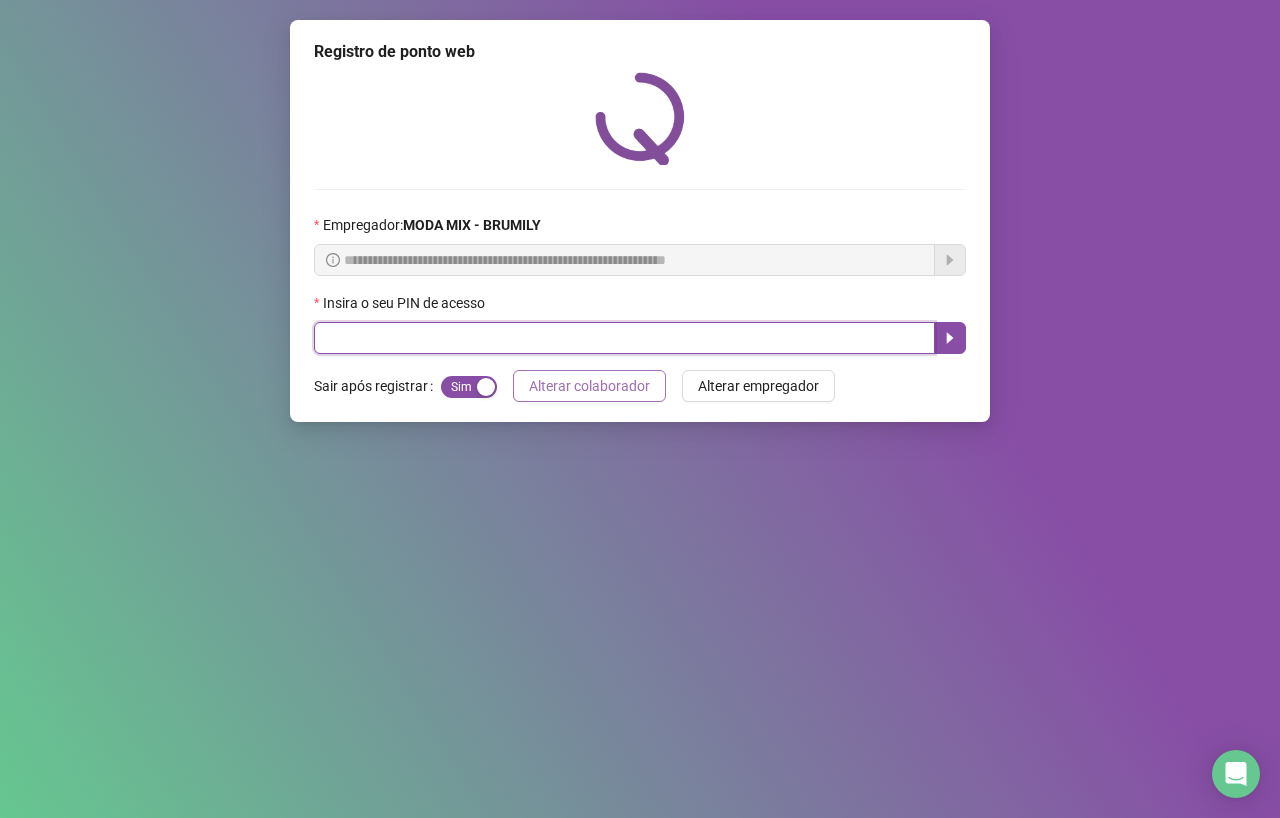 drag, startPoint x: 647, startPoint y: 336, endPoint x: 593, endPoint y: 380, distance: 69.656296 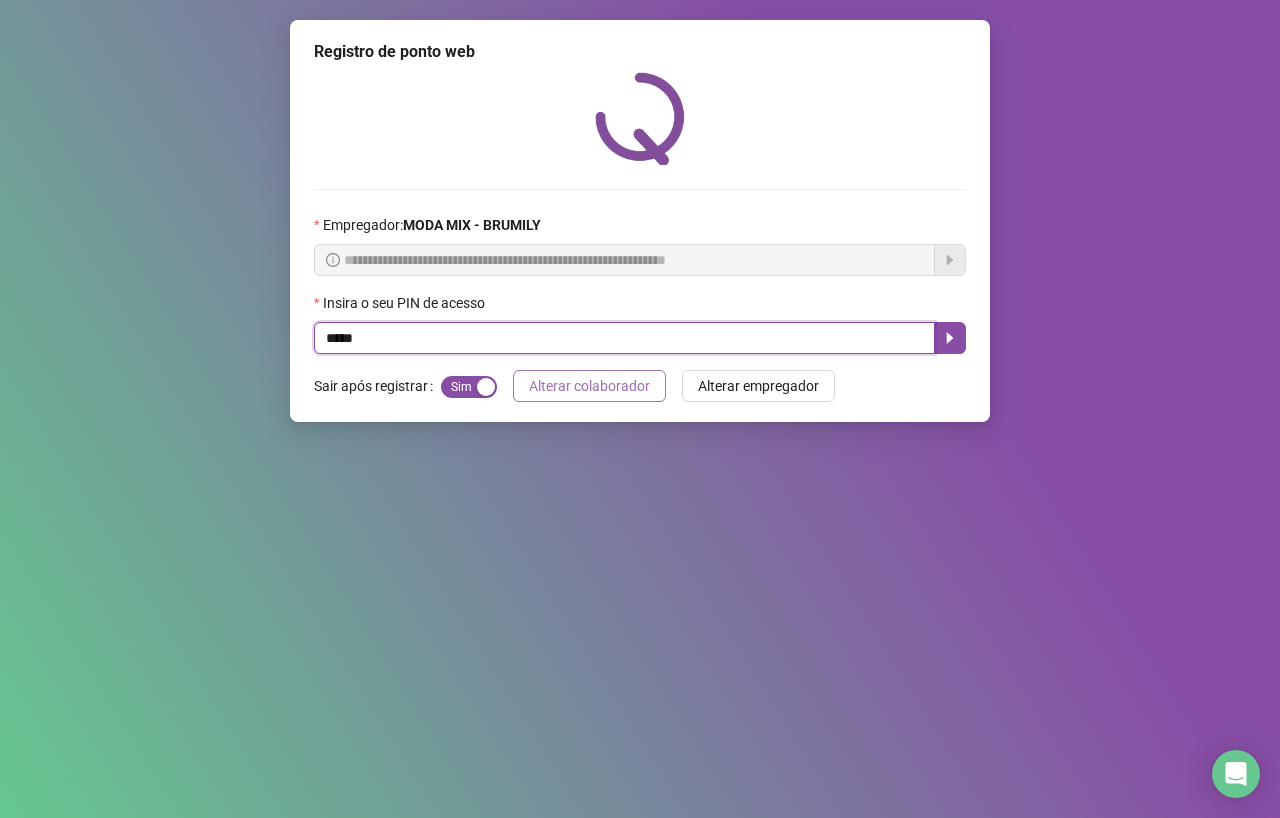 type on "*****" 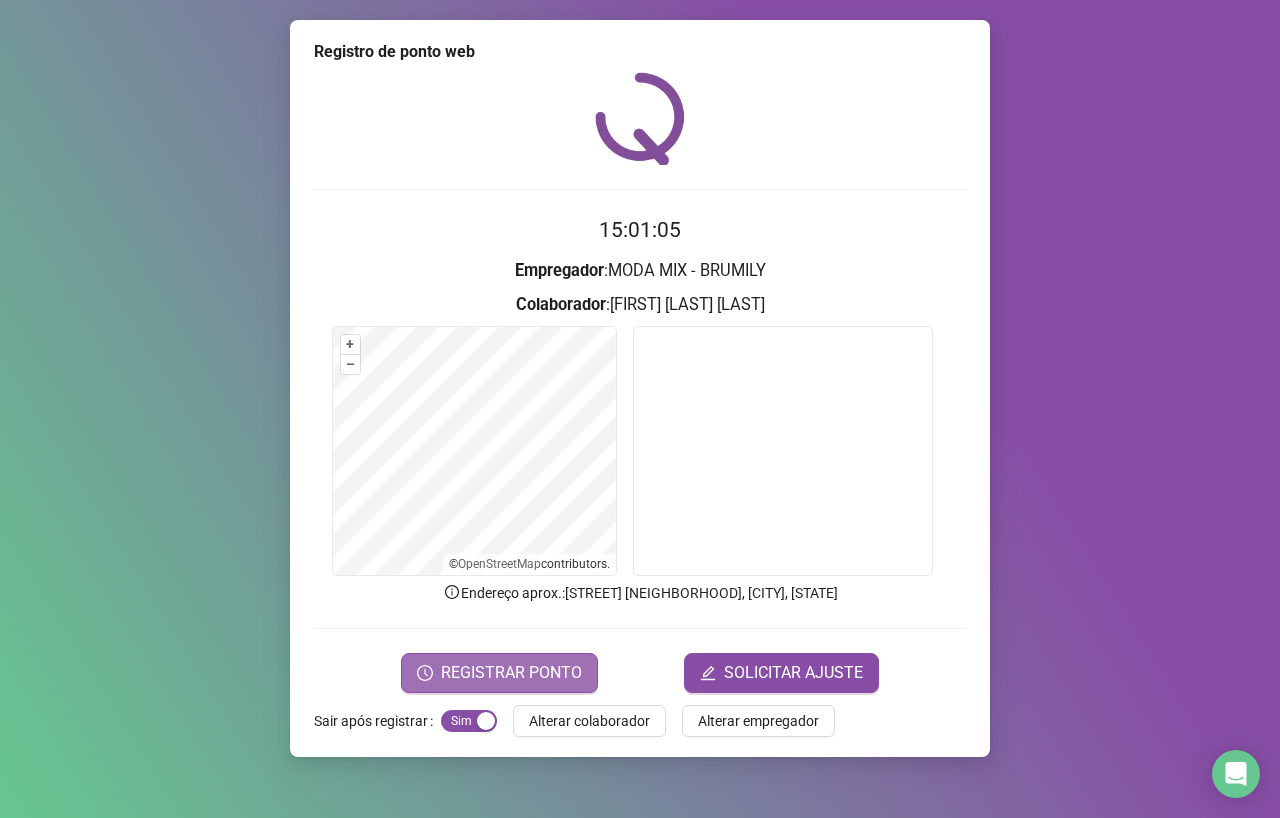 click on "REGISTRAR PONTO" at bounding box center [511, 673] 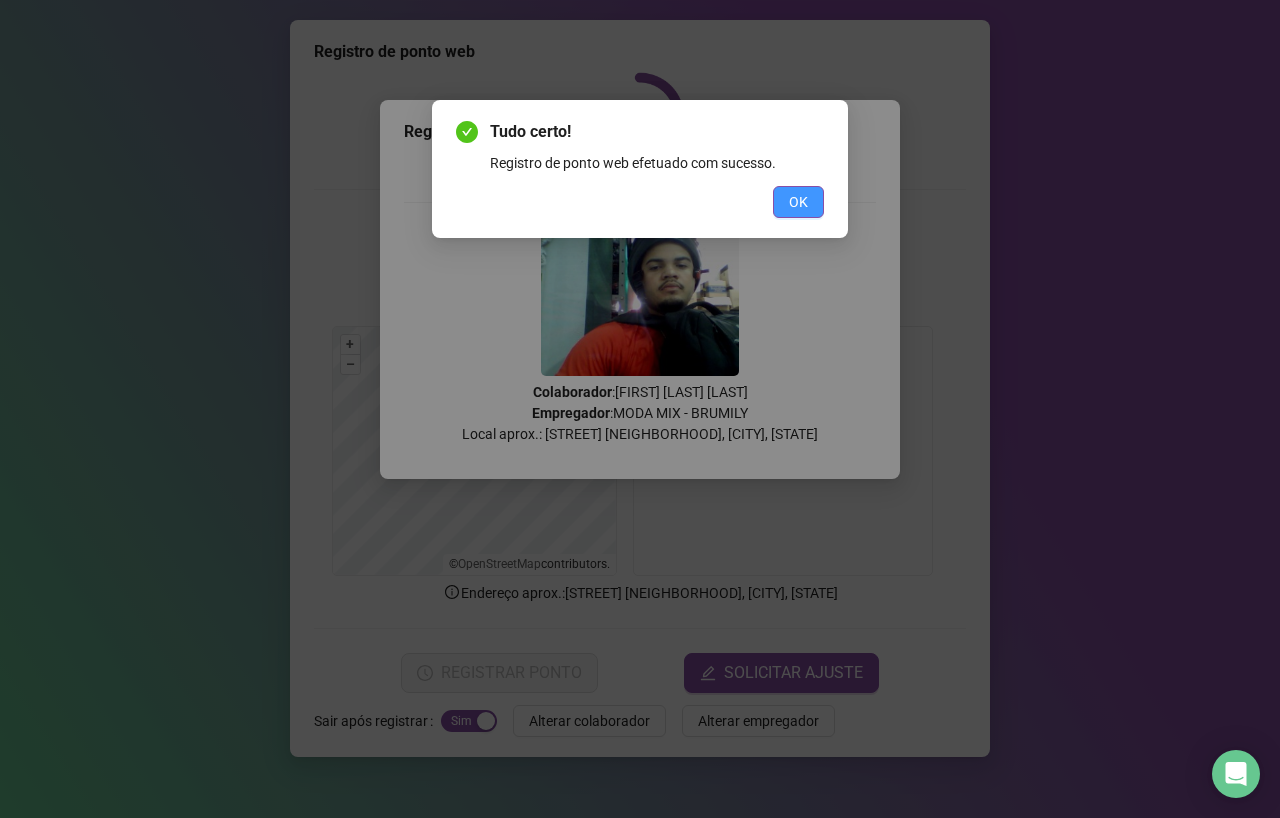 drag, startPoint x: 798, startPoint y: 202, endPoint x: 780, endPoint y: 207, distance: 18.681541 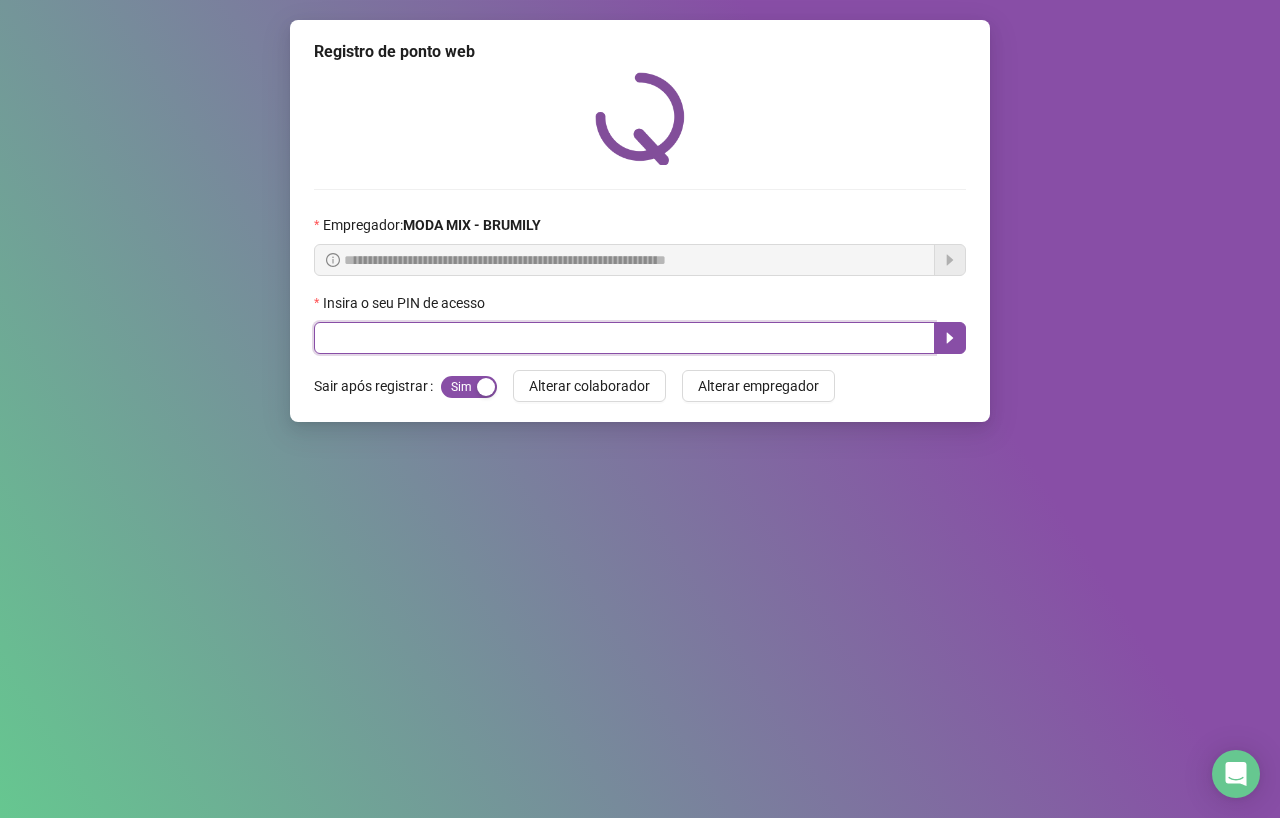 click at bounding box center (624, 338) 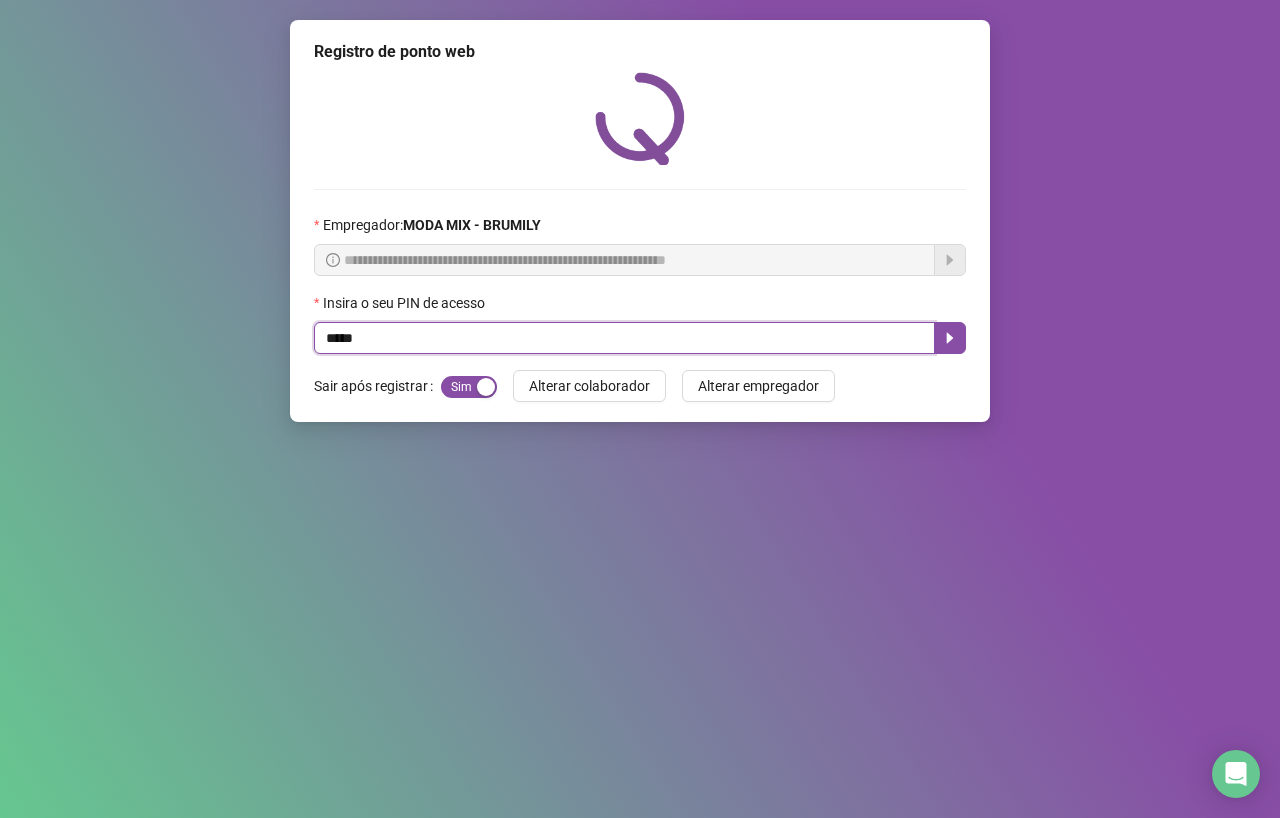 type on "*****" 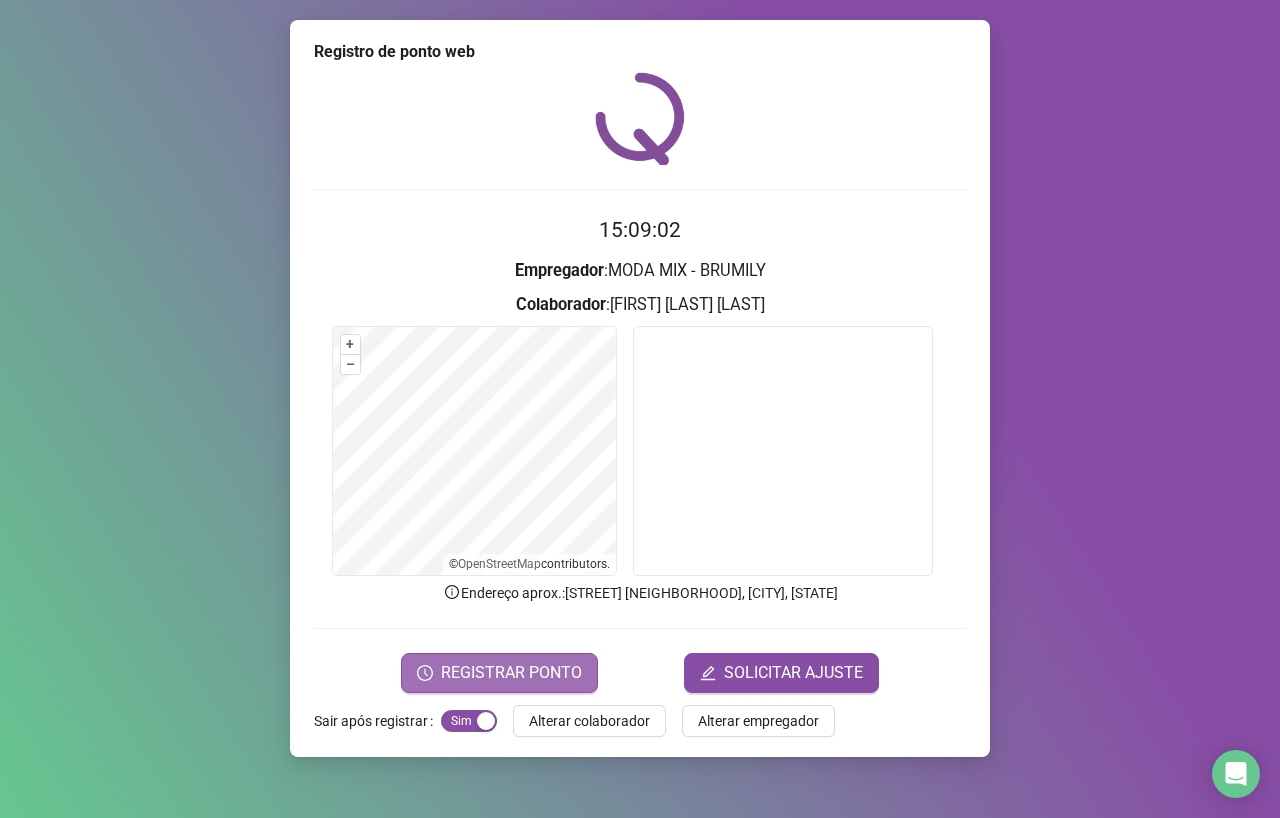 click on "REGISTRAR PONTO" at bounding box center [511, 673] 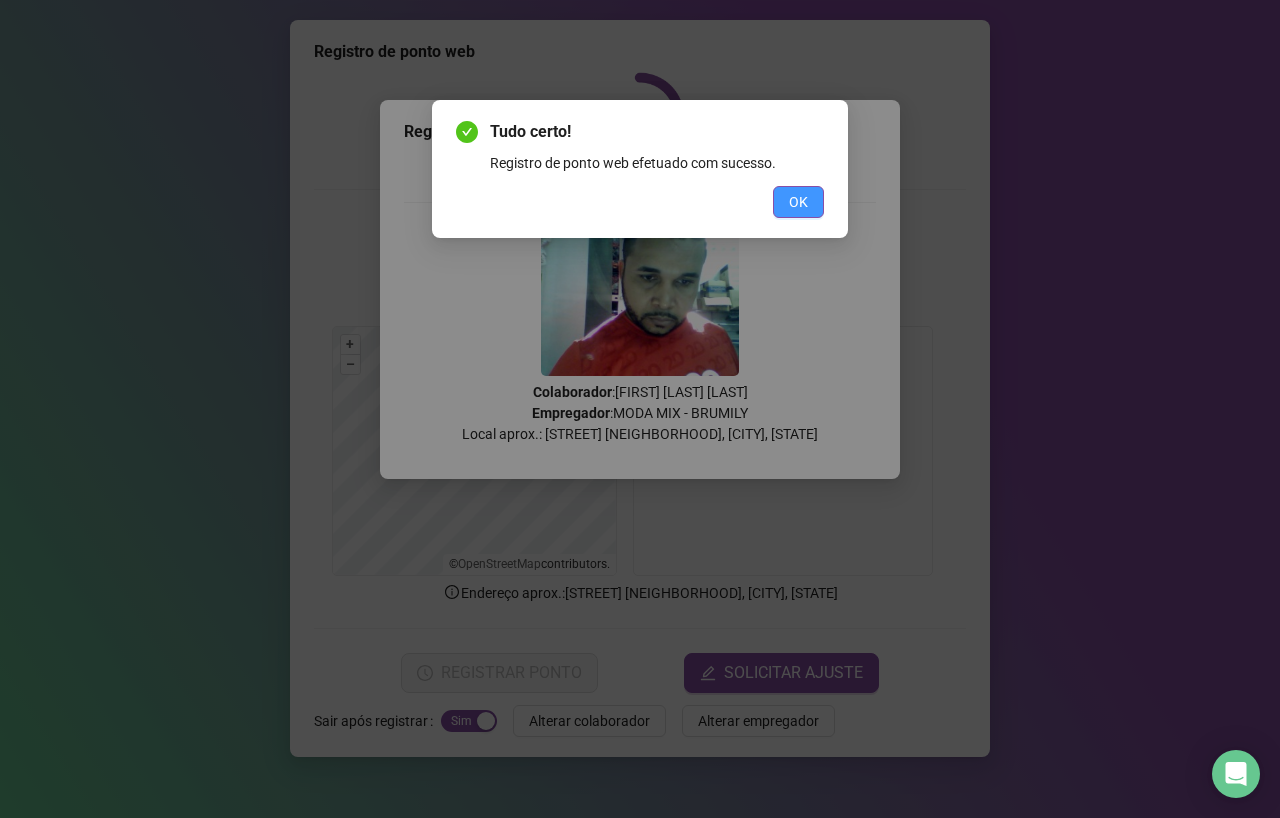 click on "OK" at bounding box center (798, 202) 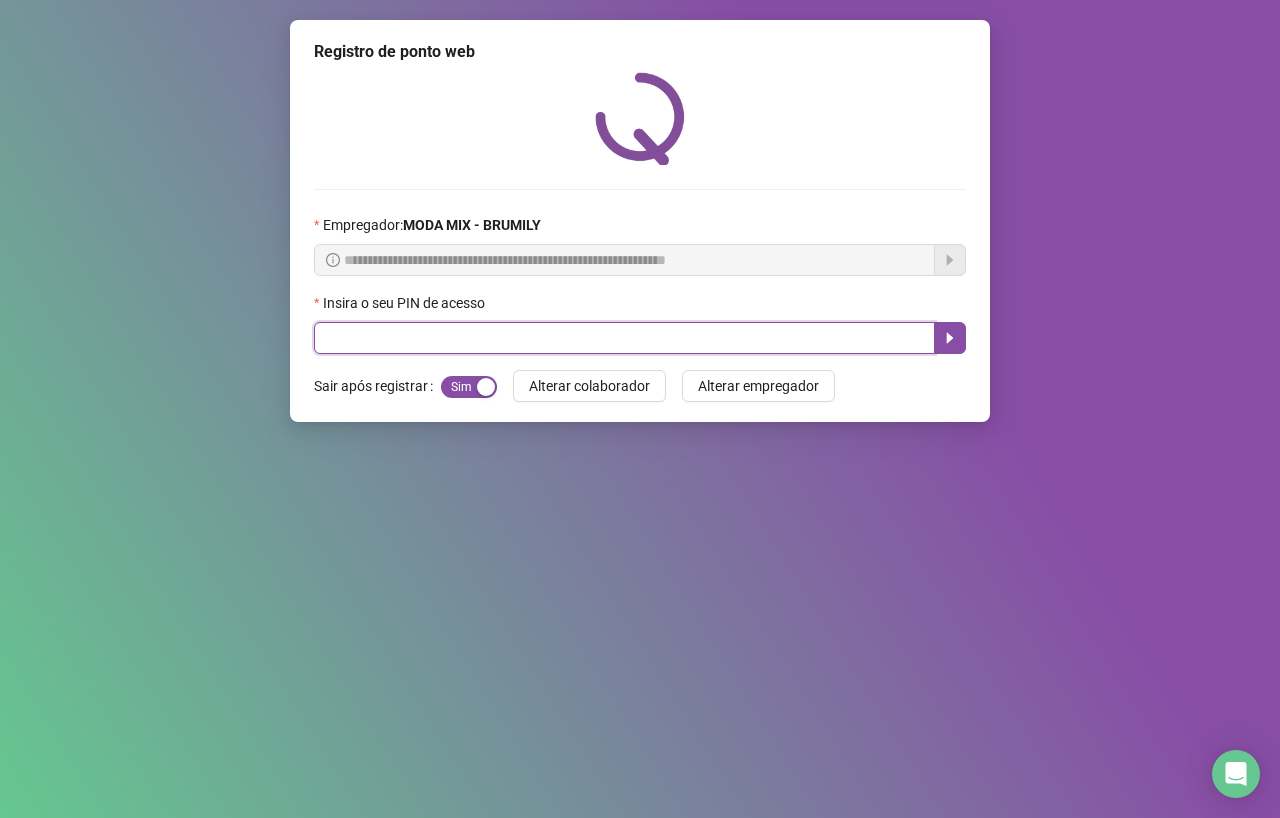 click at bounding box center (624, 338) 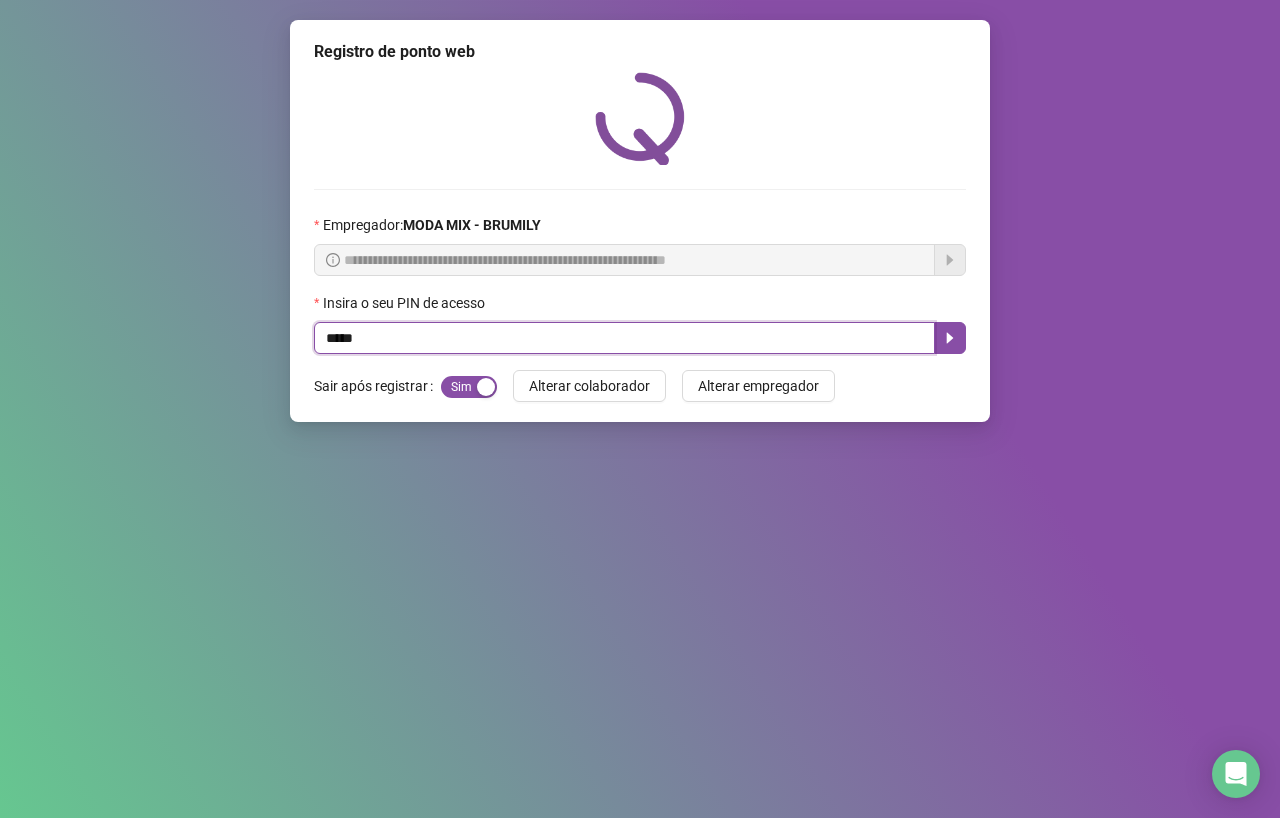 type on "*****" 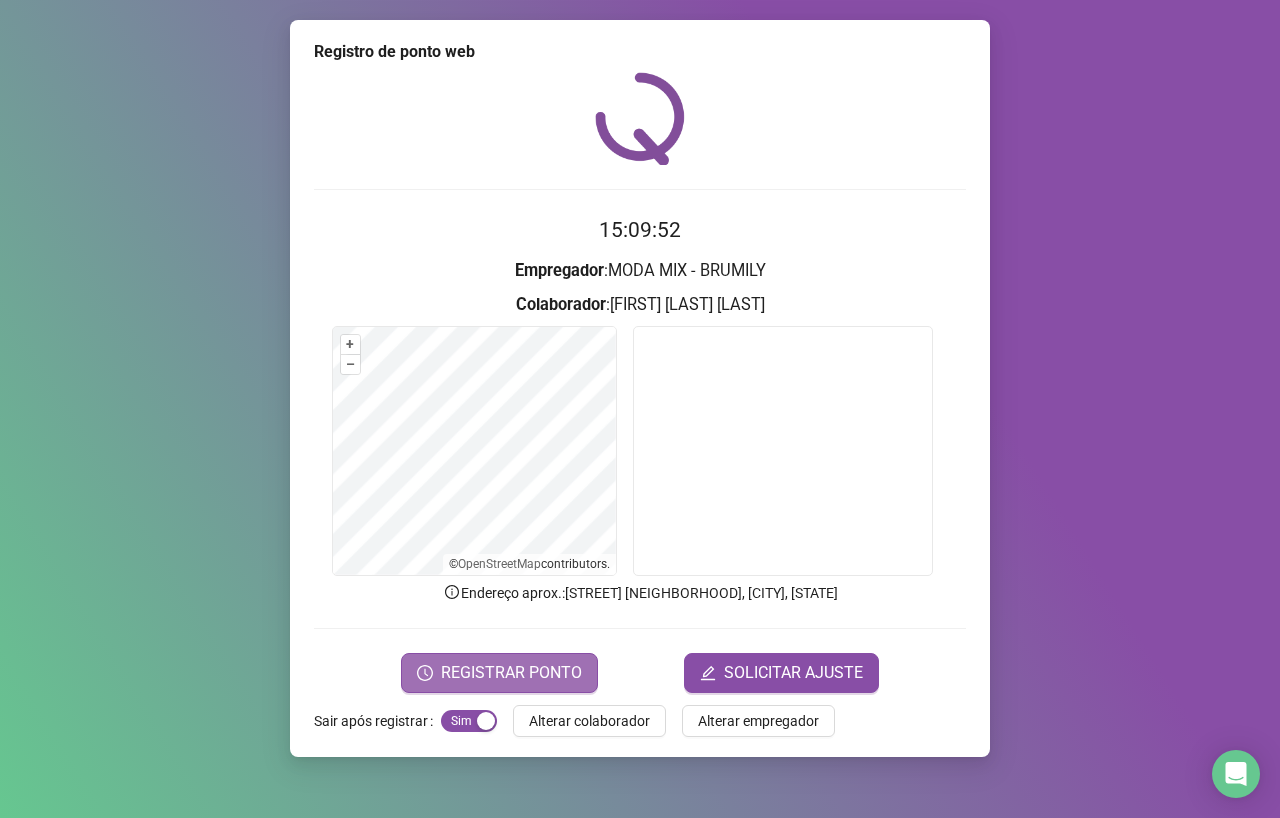 click on "REGISTRAR PONTO" at bounding box center [511, 673] 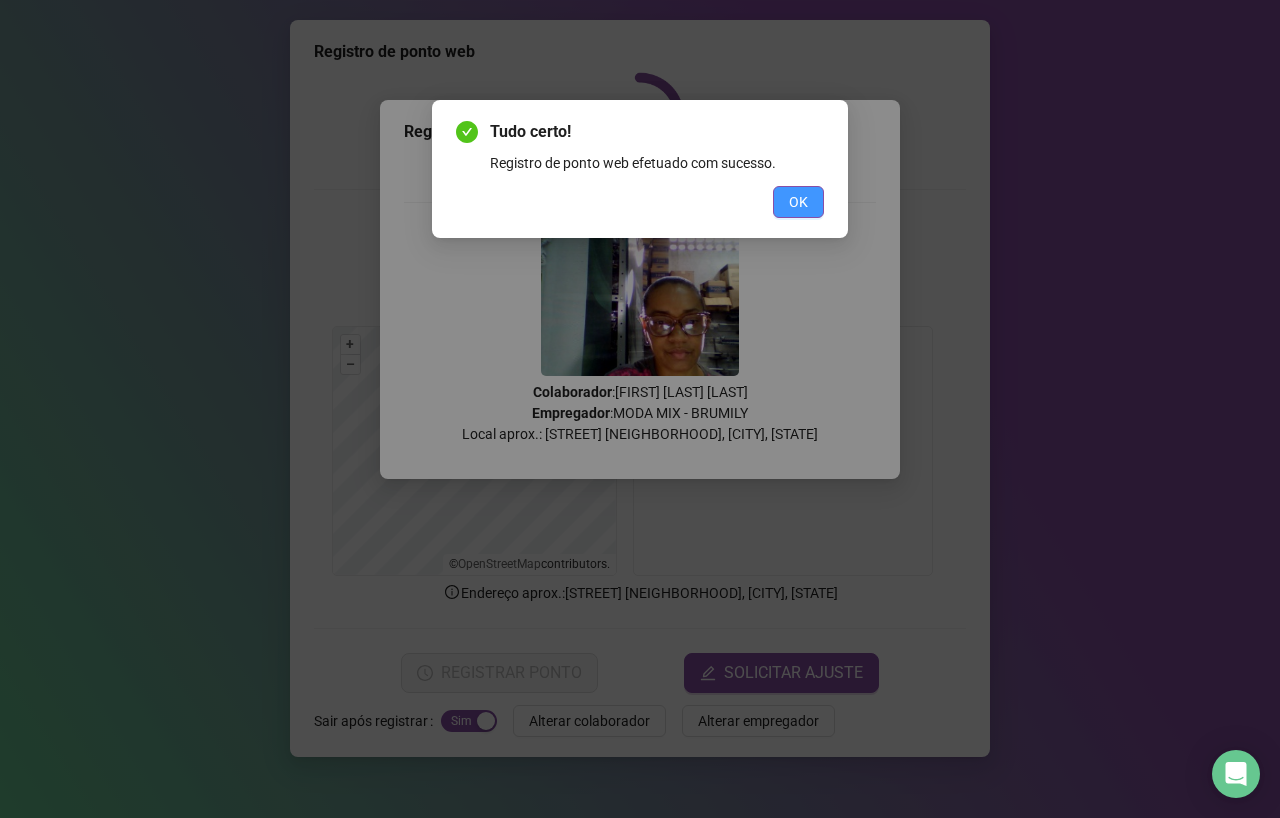 click on "OK" at bounding box center (798, 202) 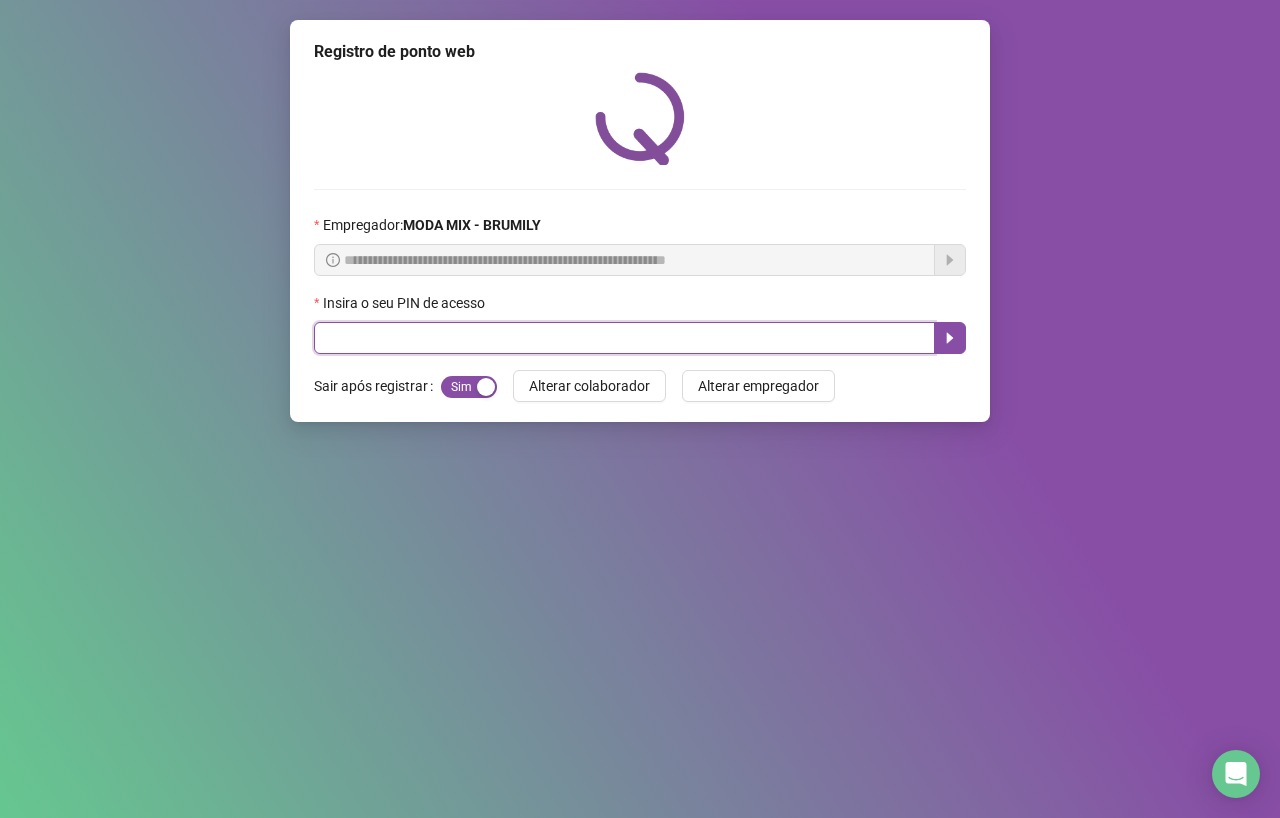 drag, startPoint x: 771, startPoint y: 345, endPoint x: 658, endPoint y: 340, distance: 113.110565 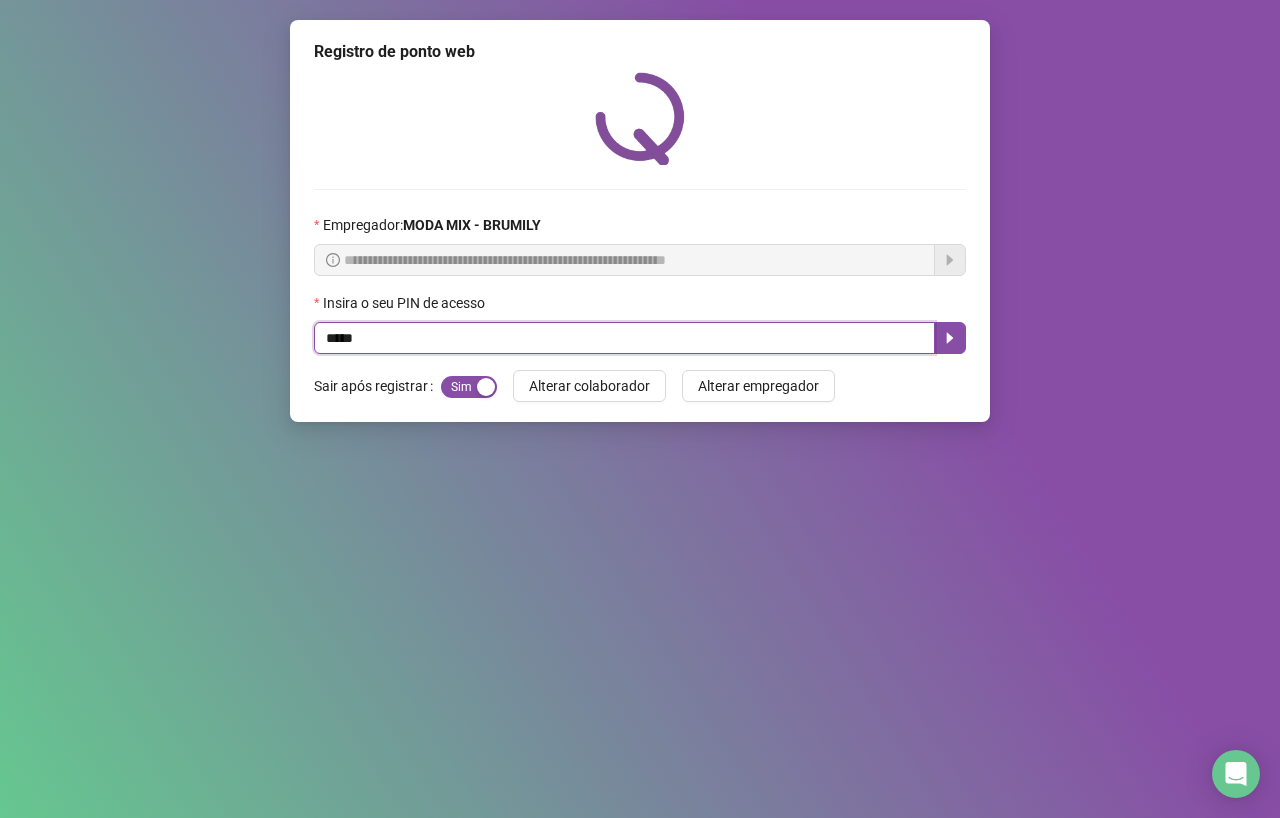 type on "*****" 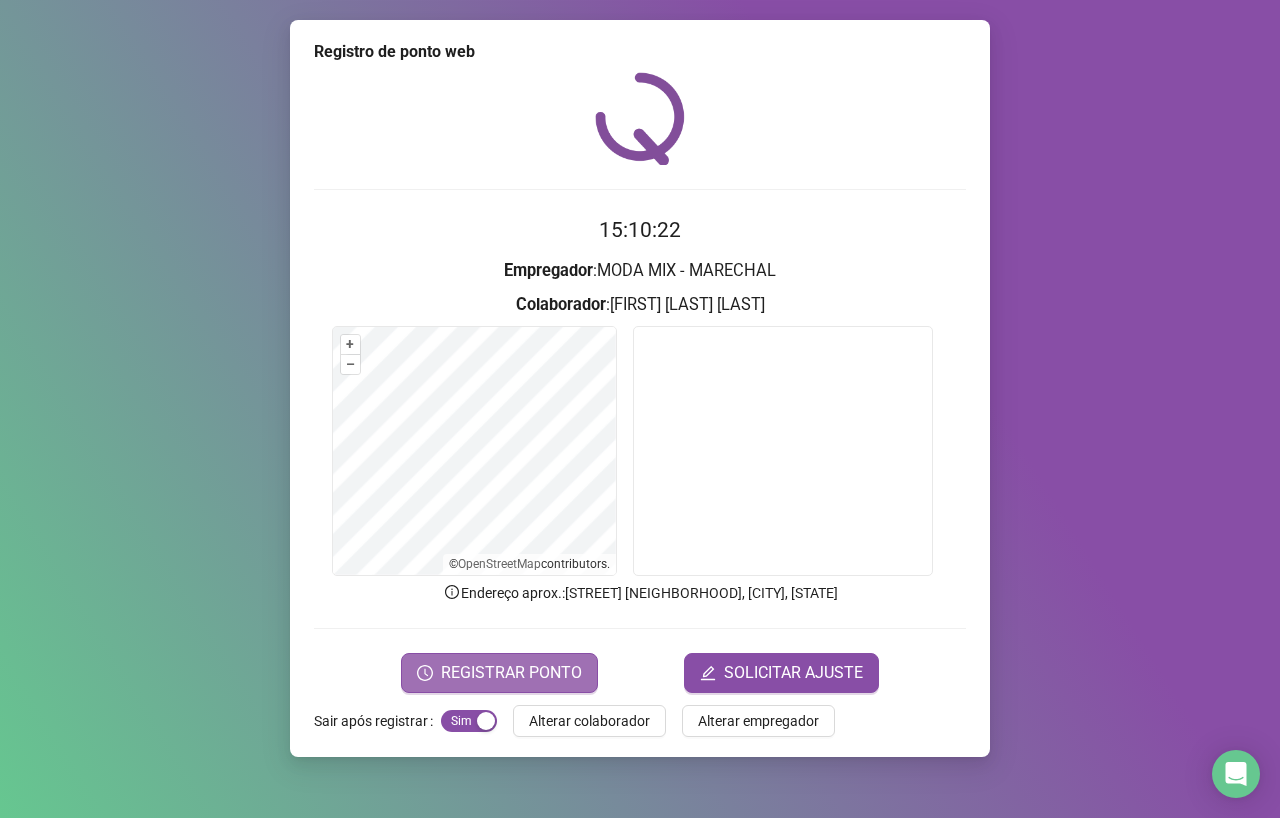 click on "REGISTRAR PONTO" at bounding box center (511, 673) 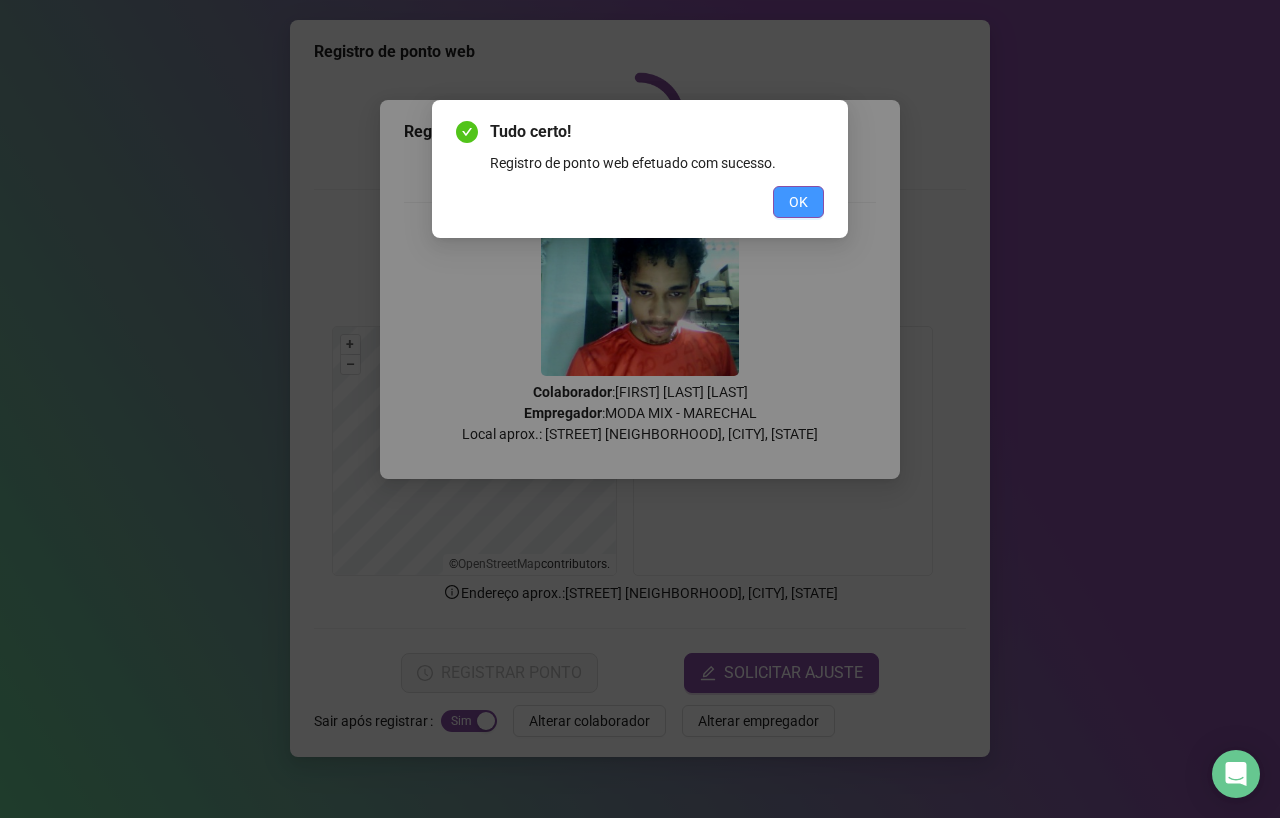 click on "OK" at bounding box center [798, 202] 